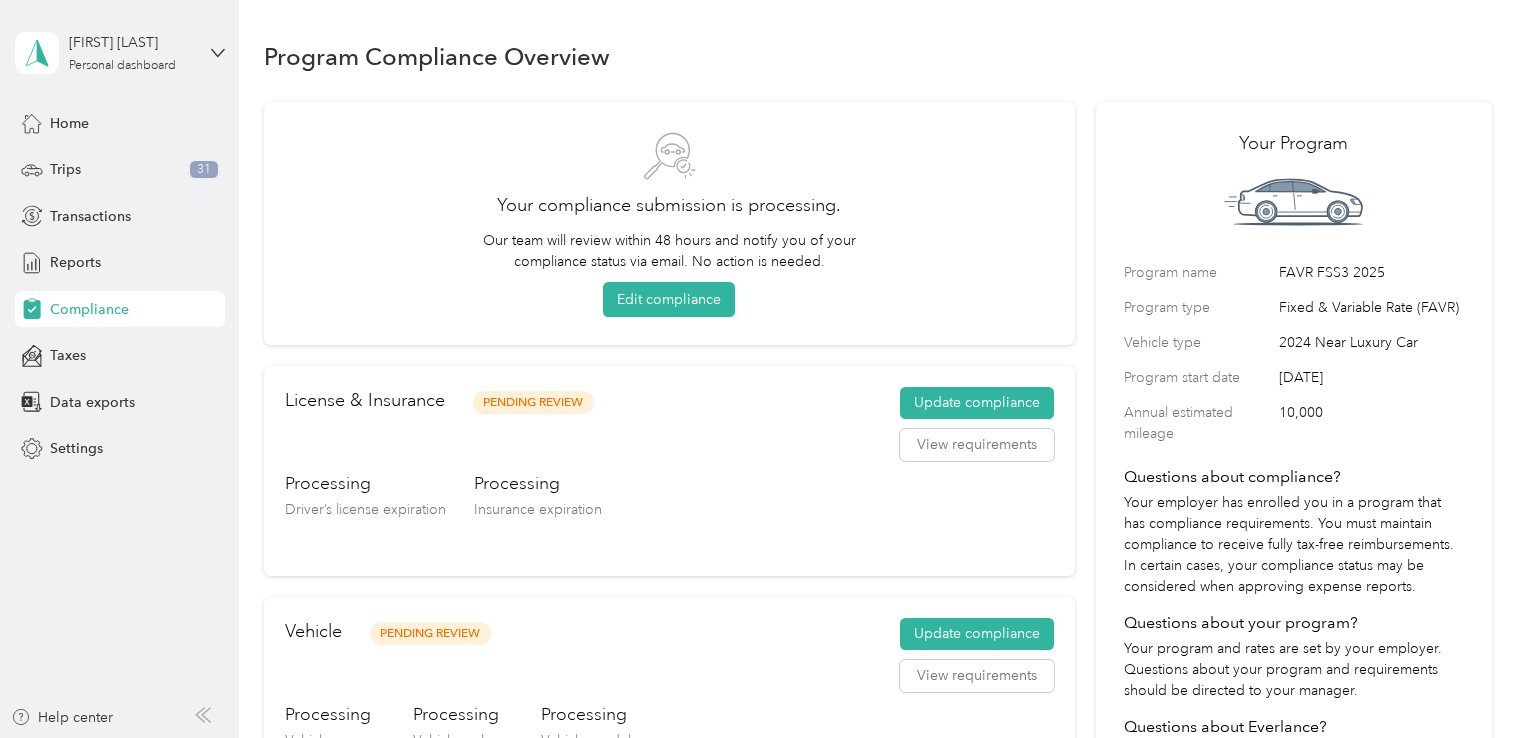 scroll, scrollTop: 0, scrollLeft: 0, axis: both 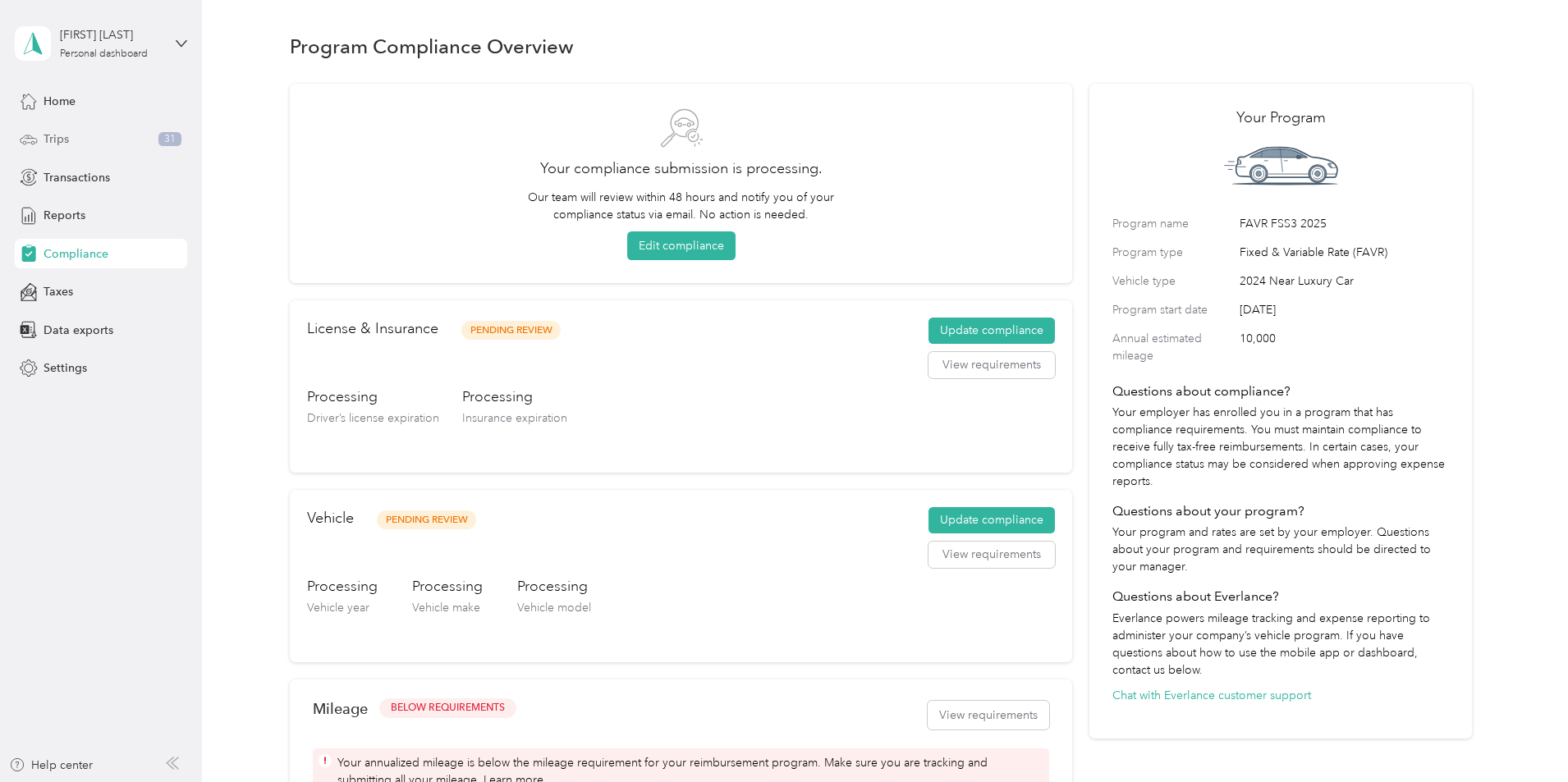 click on "Trips 31" at bounding box center (101, 139) 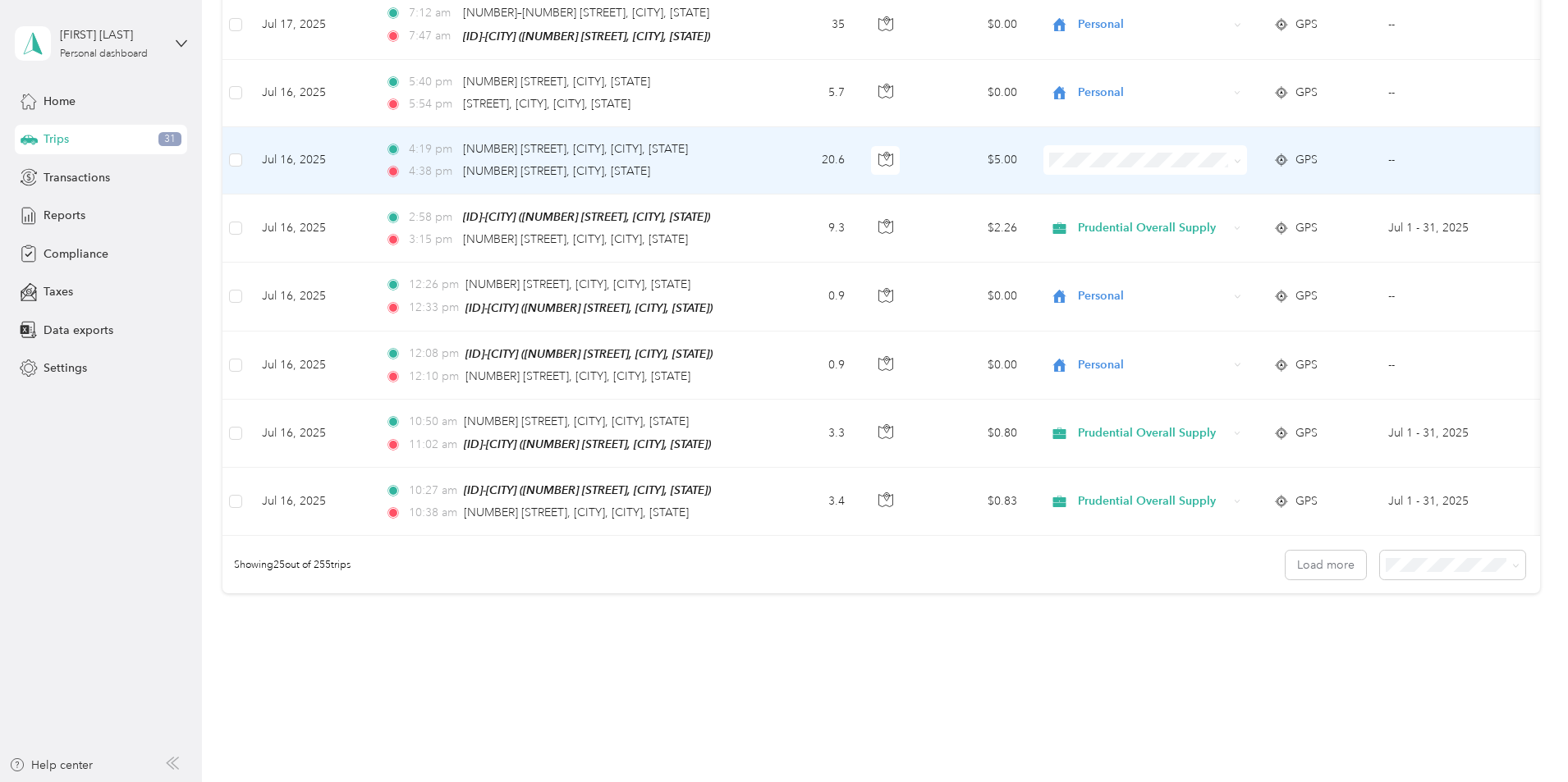 scroll, scrollTop: 1479, scrollLeft: 0, axis: vertical 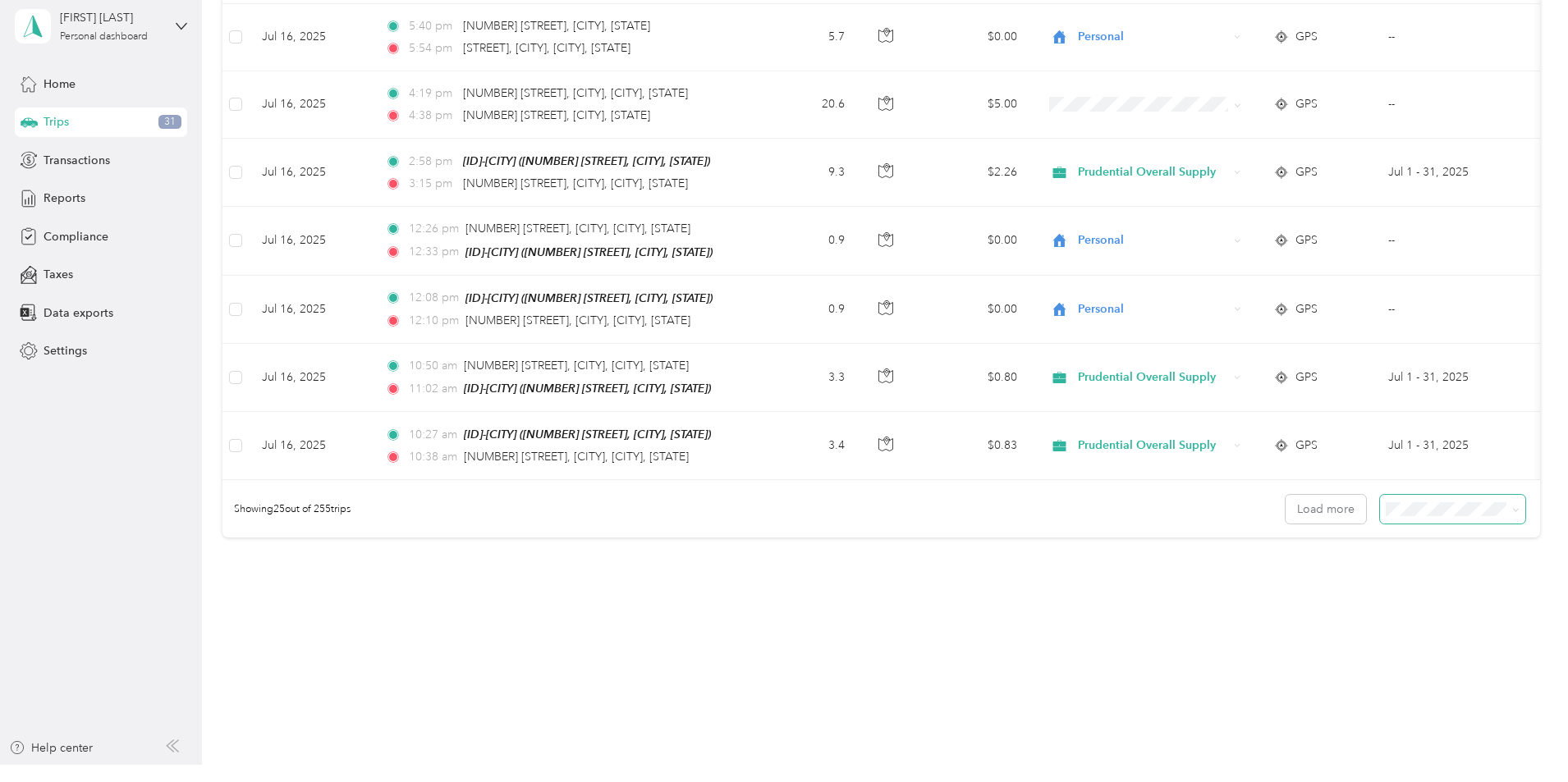 click 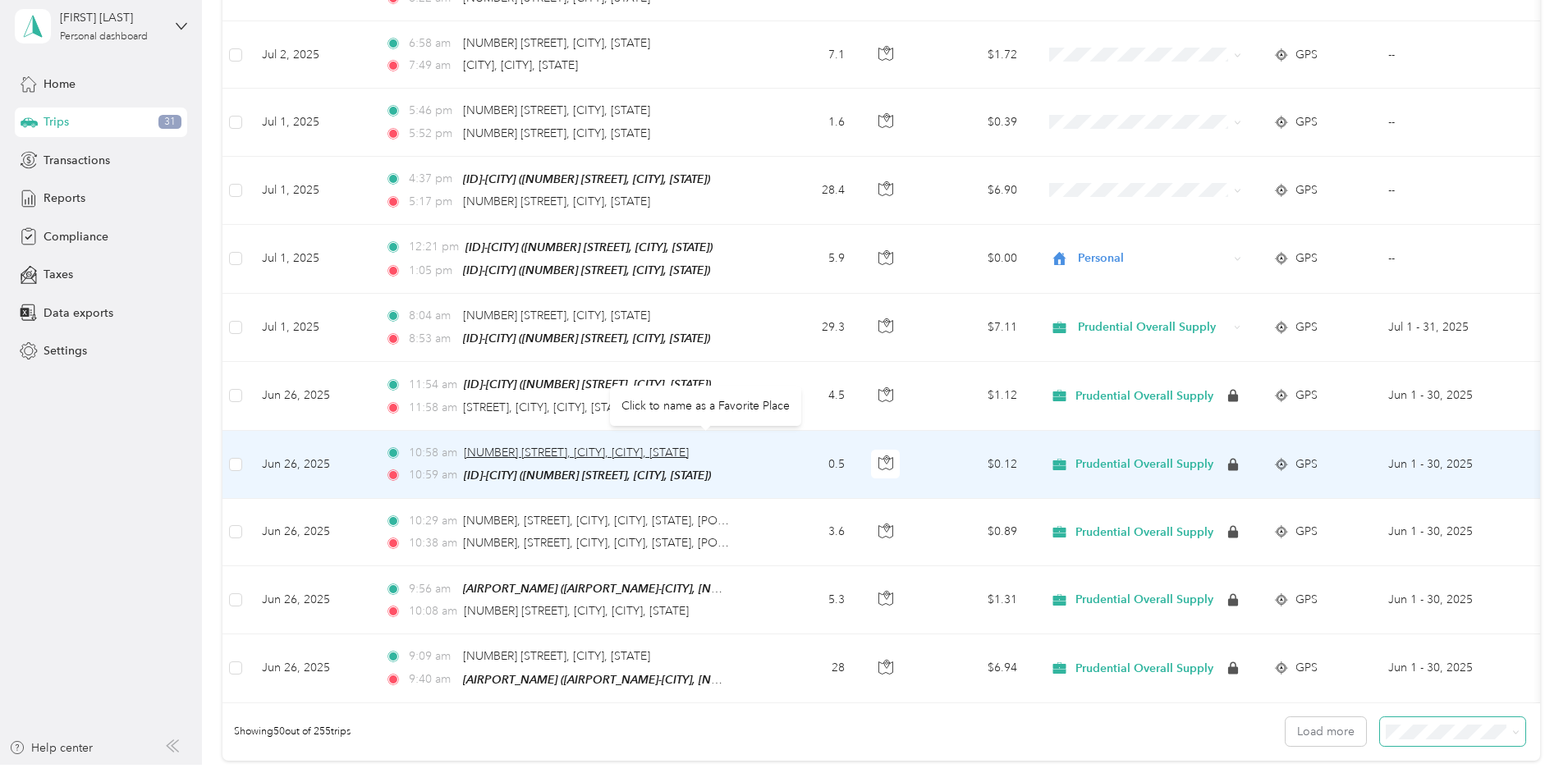 scroll, scrollTop: 2874, scrollLeft: 0, axis: vertical 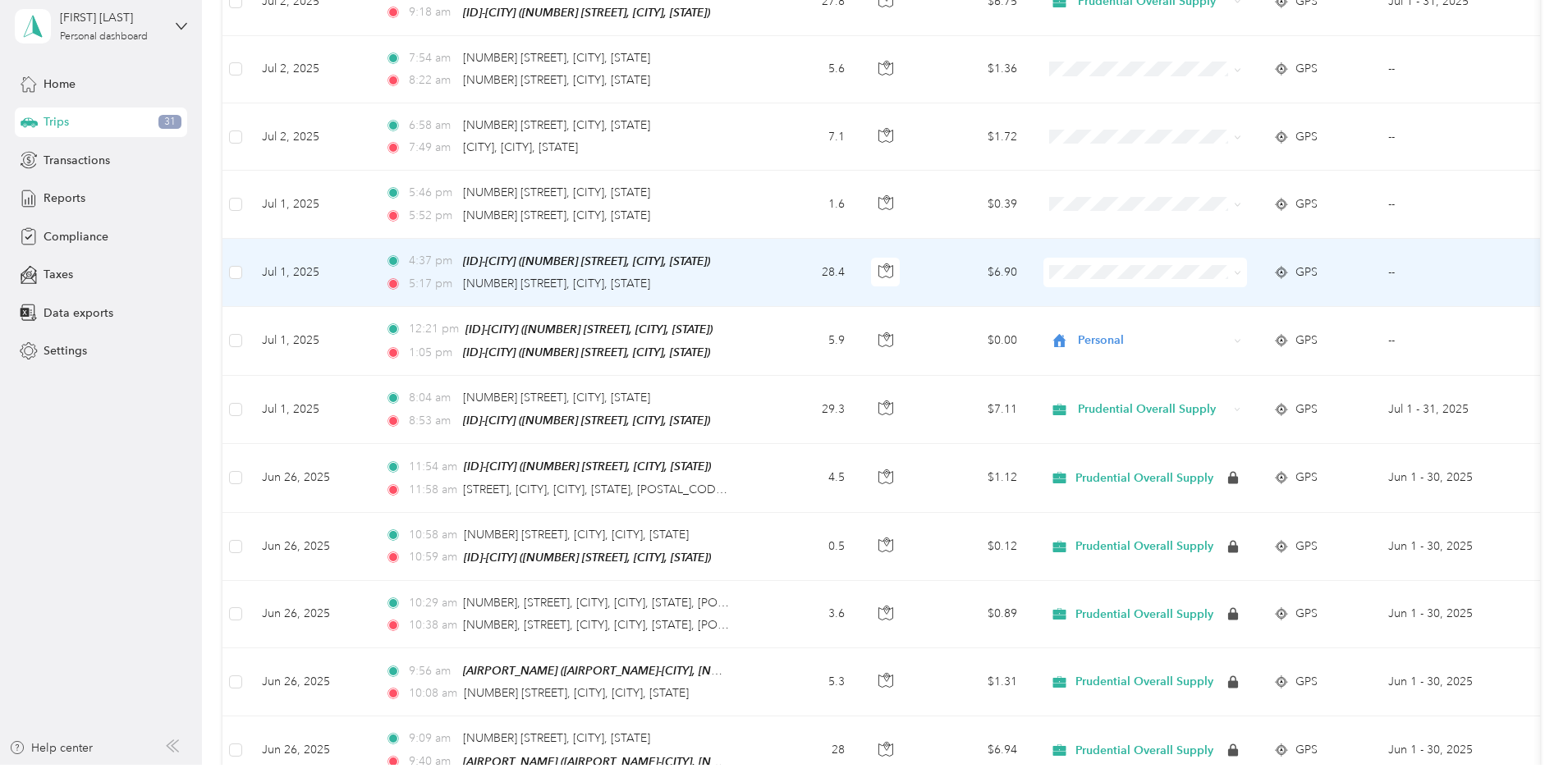 click at bounding box center [1145, 272] 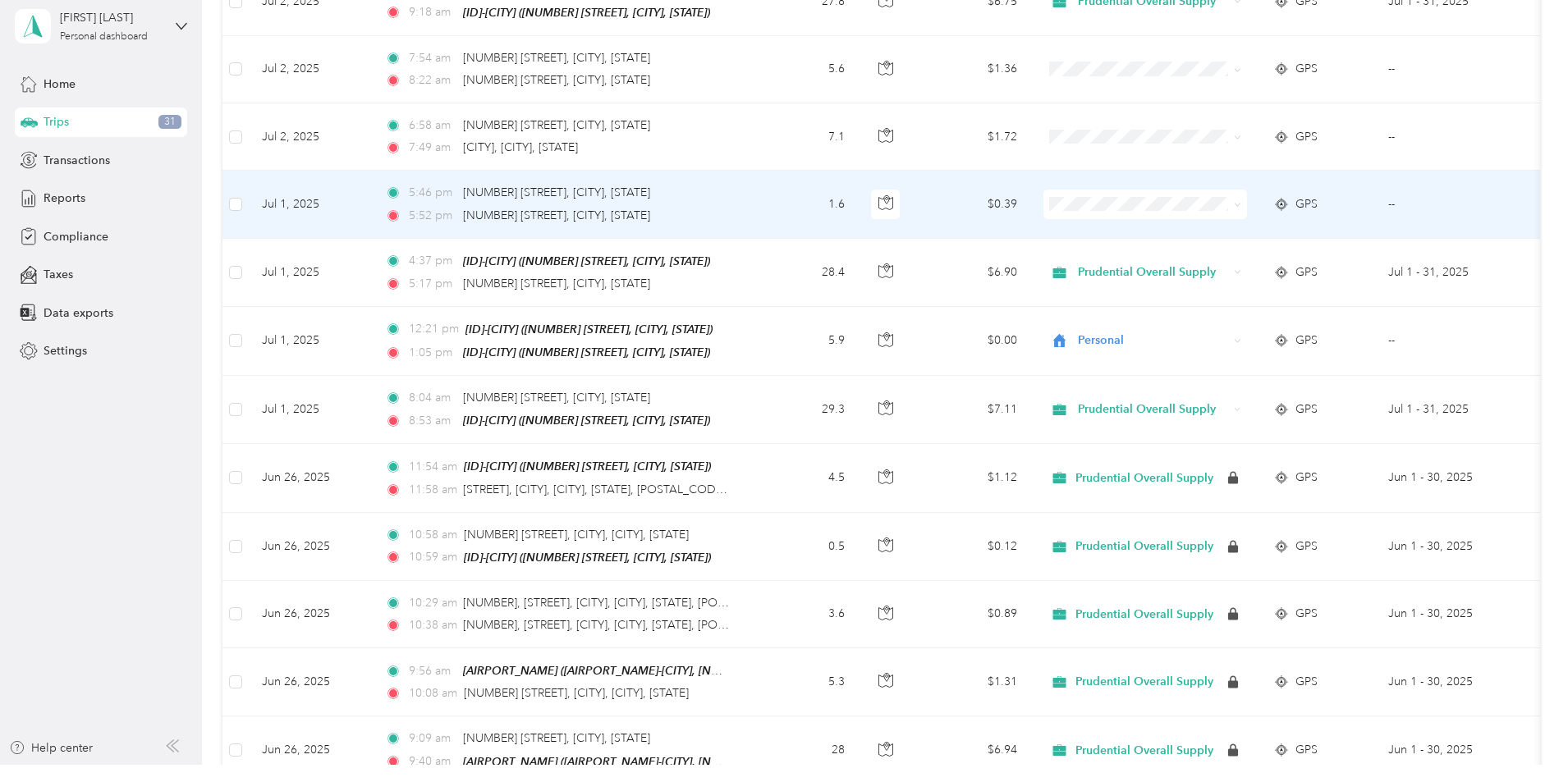click 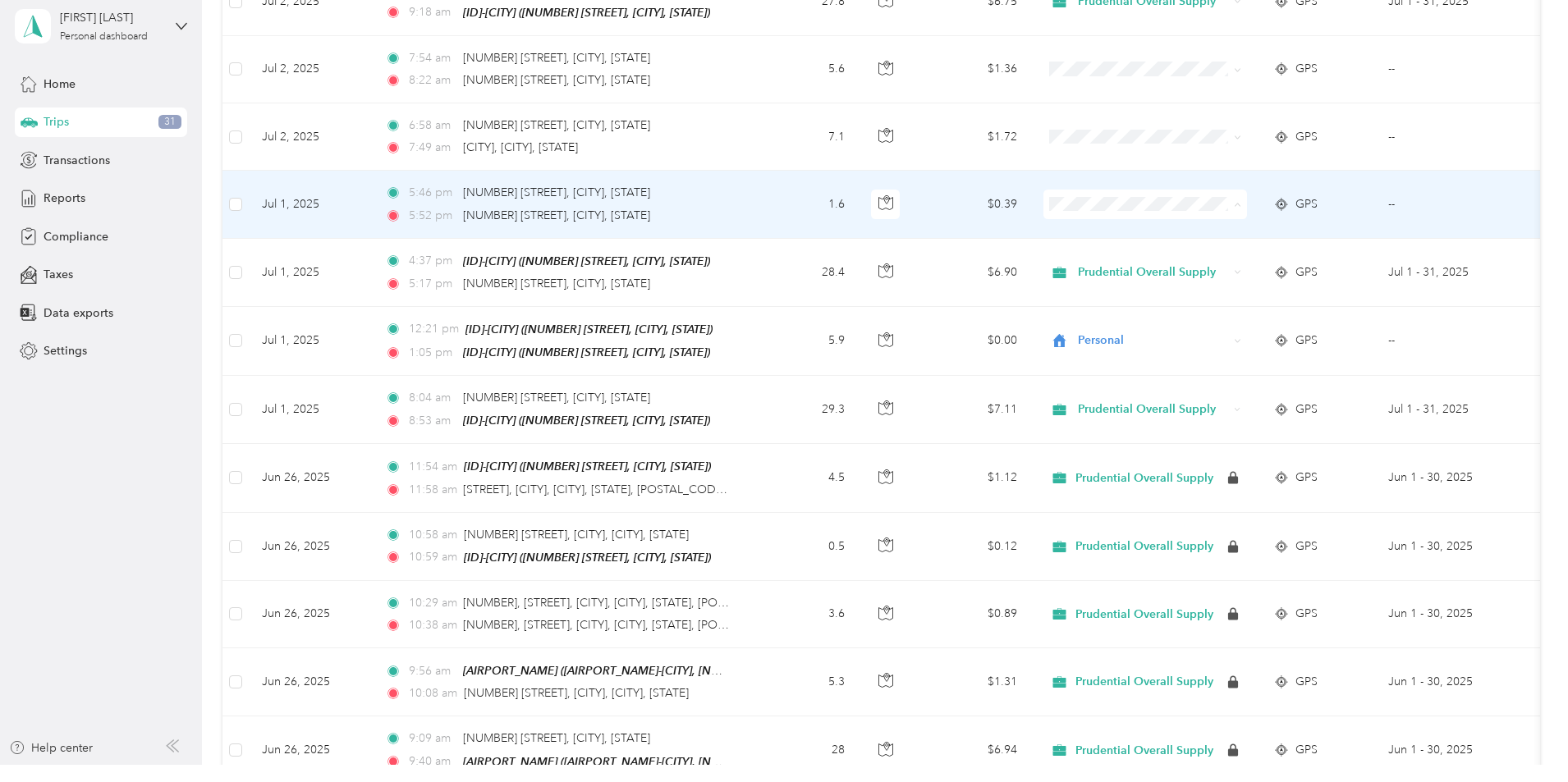 click on "Personal" at bounding box center (1269, 245) 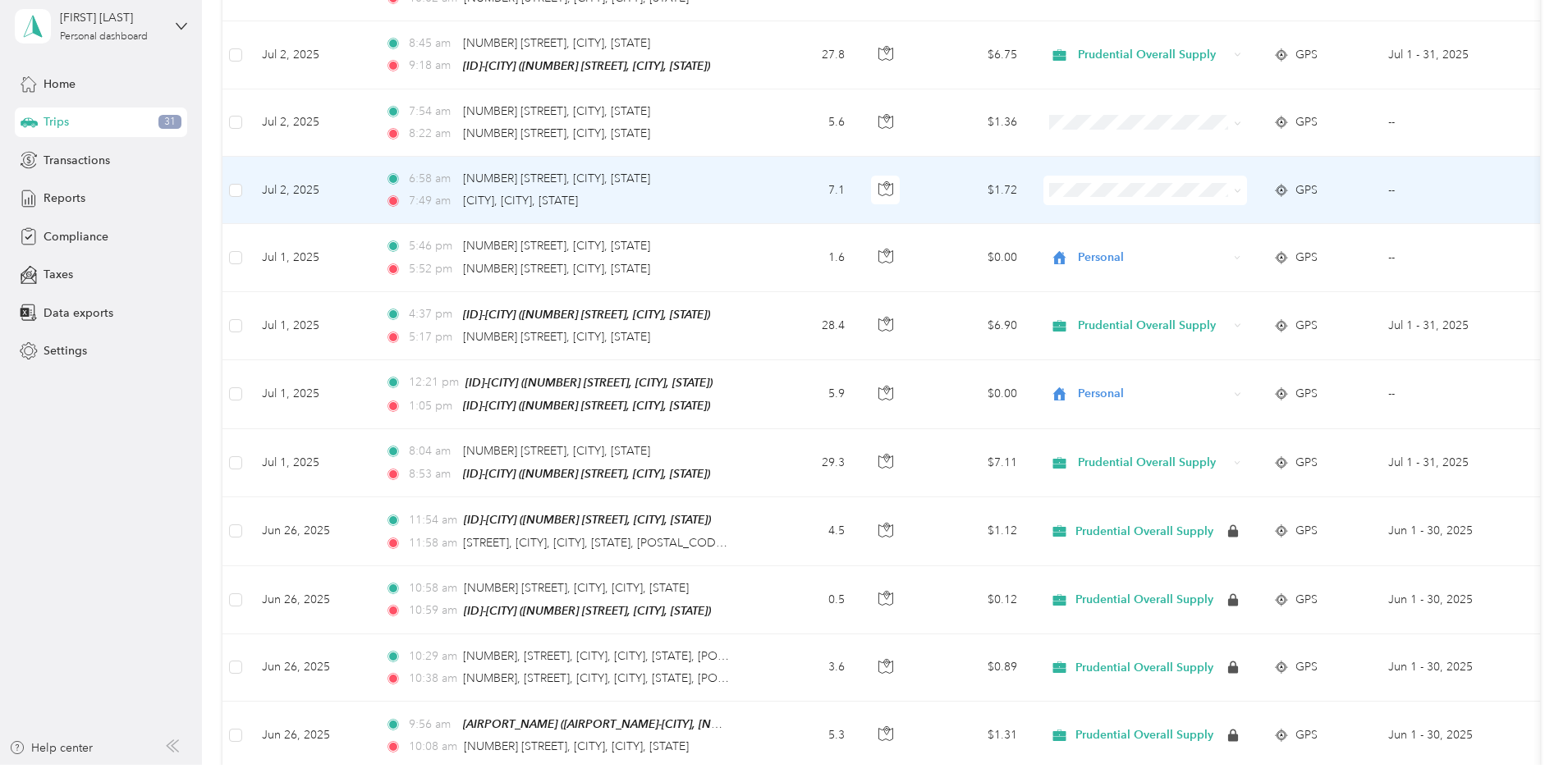 scroll, scrollTop: 2792, scrollLeft: 0, axis: vertical 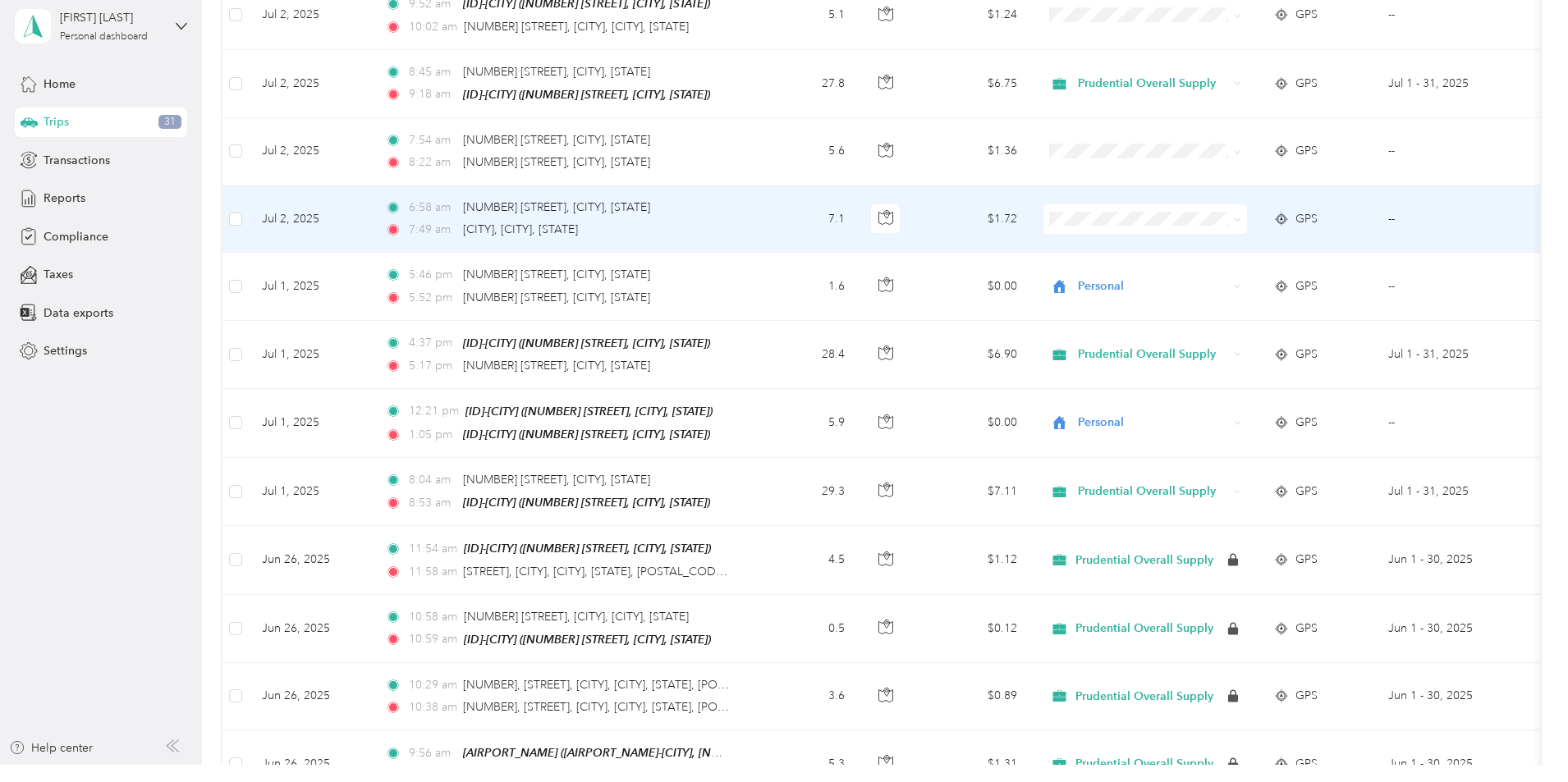 click 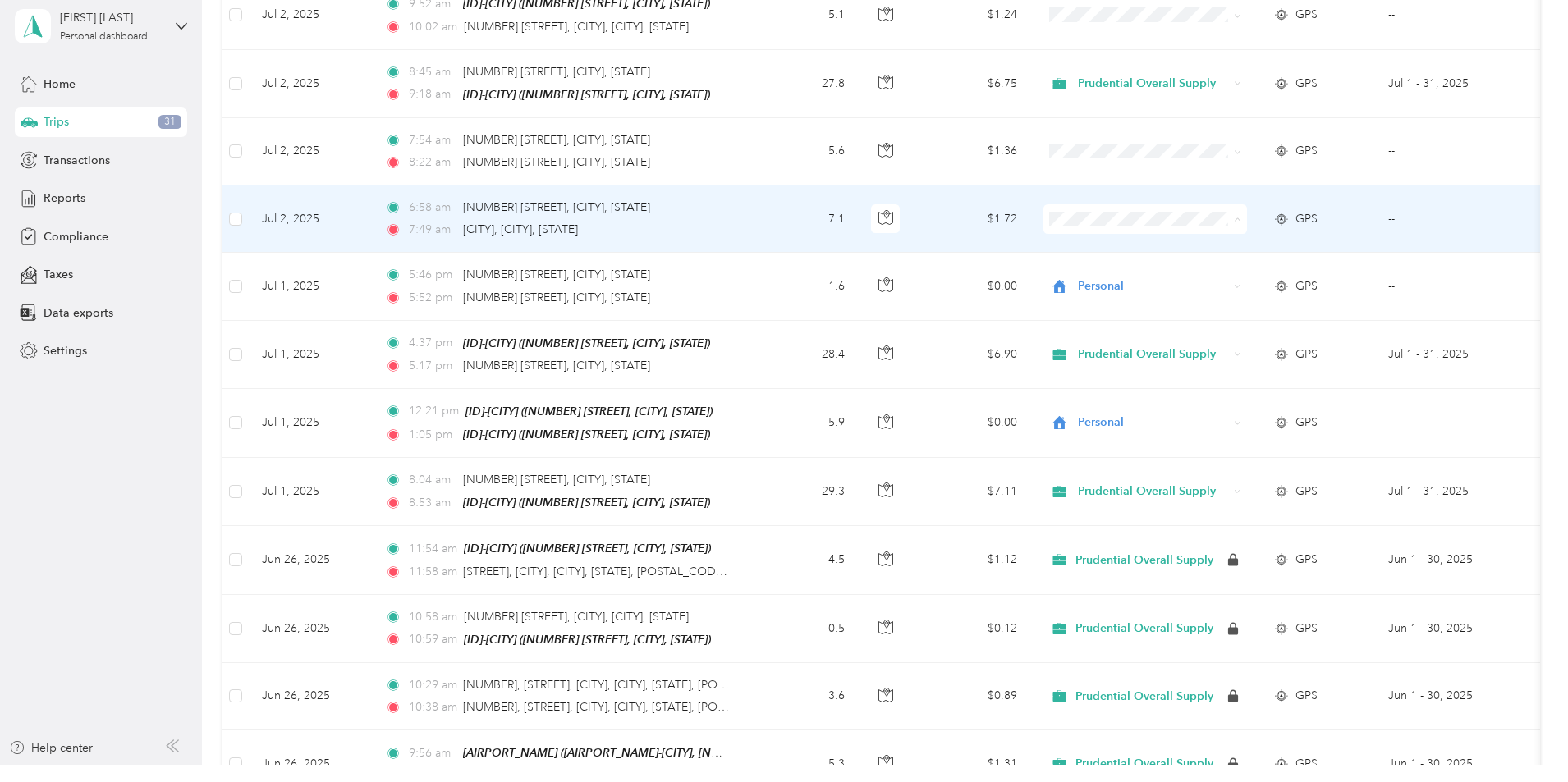 click on "Personal" at bounding box center (1254, 260) 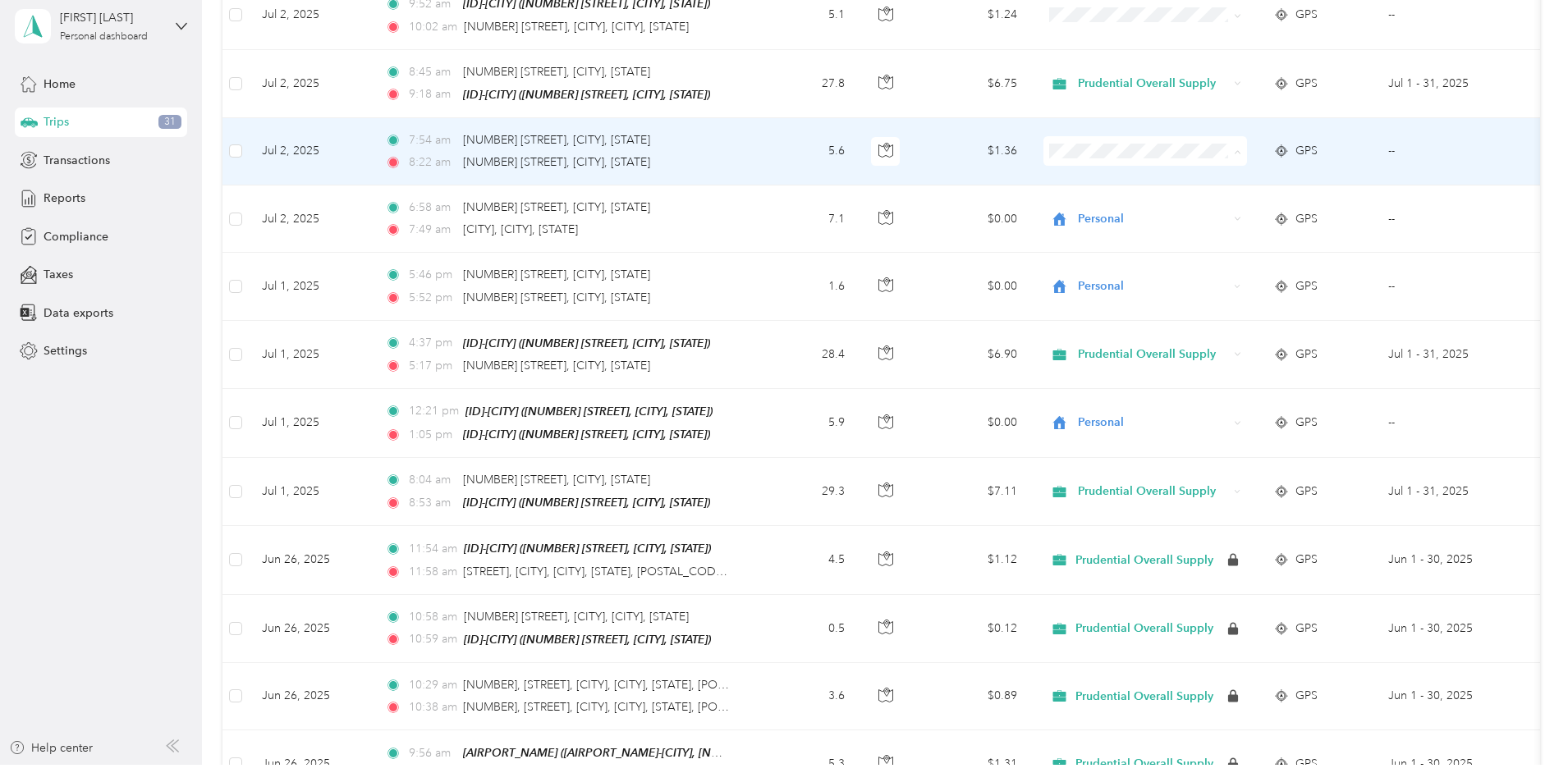 click on "Personal" at bounding box center [1269, 192] 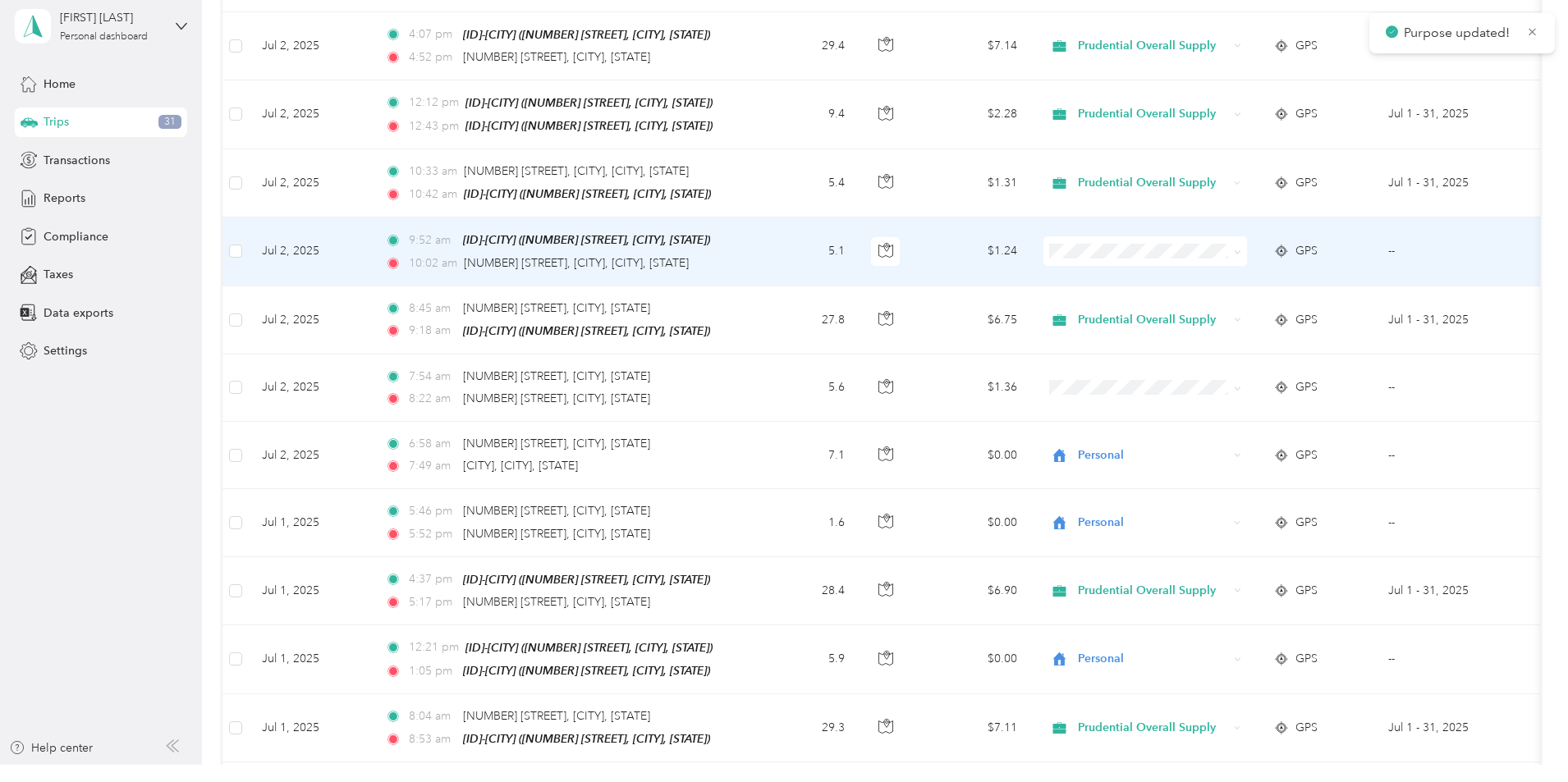 scroll, scrollTop: 2545, scrollLeft: 0, axis: vertical 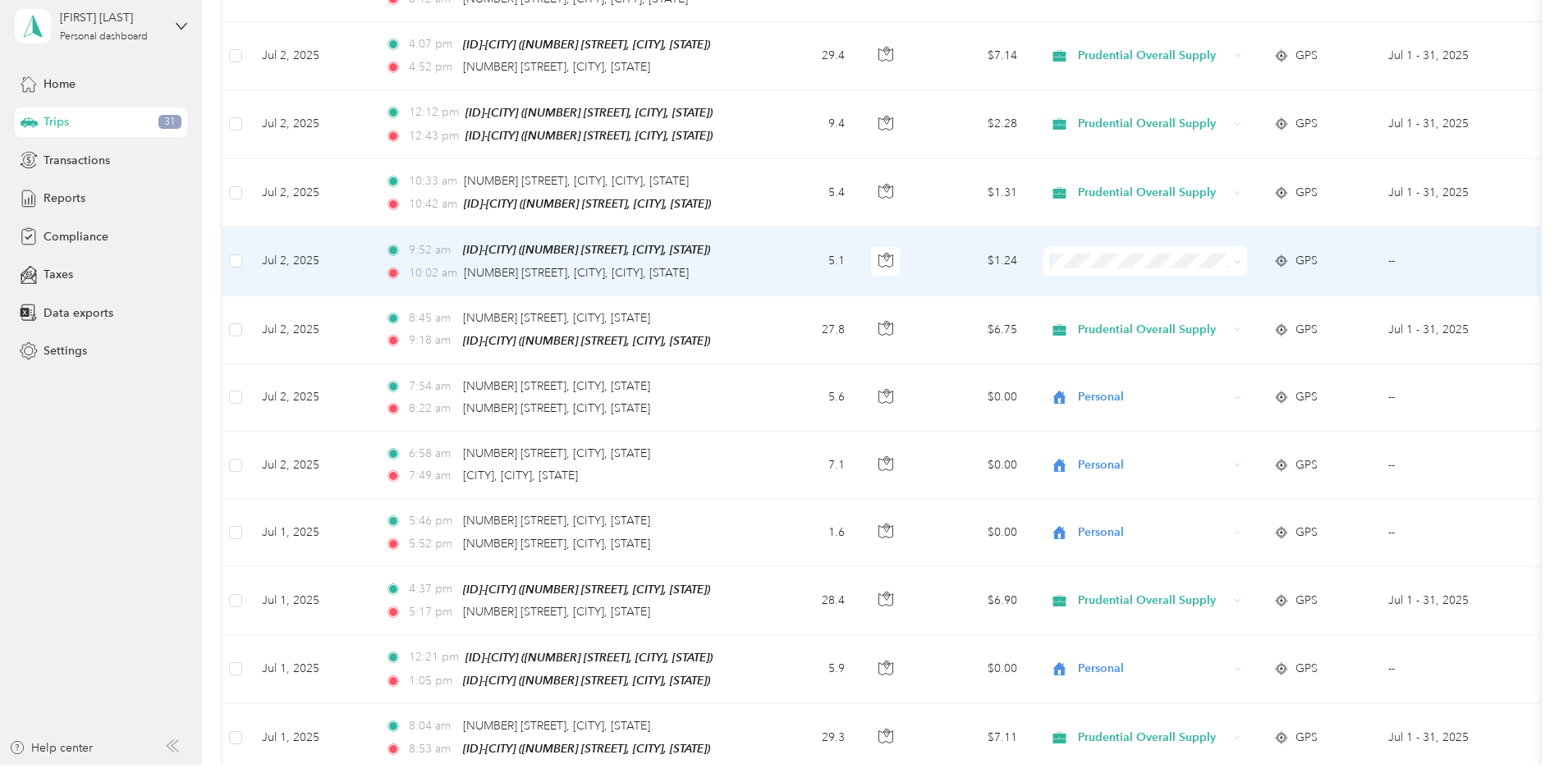 click at bounding box center (1235, 261) 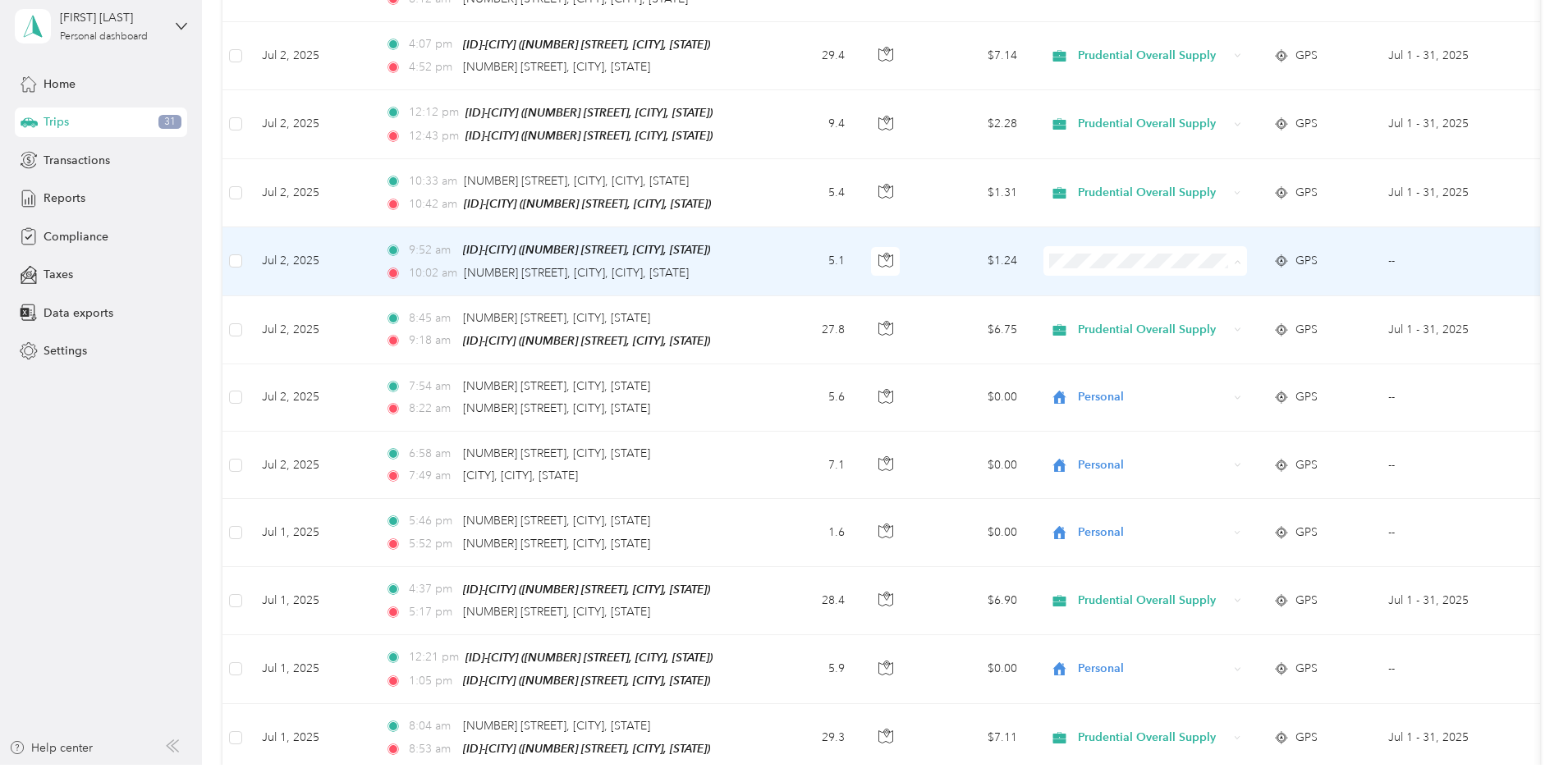 click on "Prudential Overall Supply" at bounding box center [1269, 275] 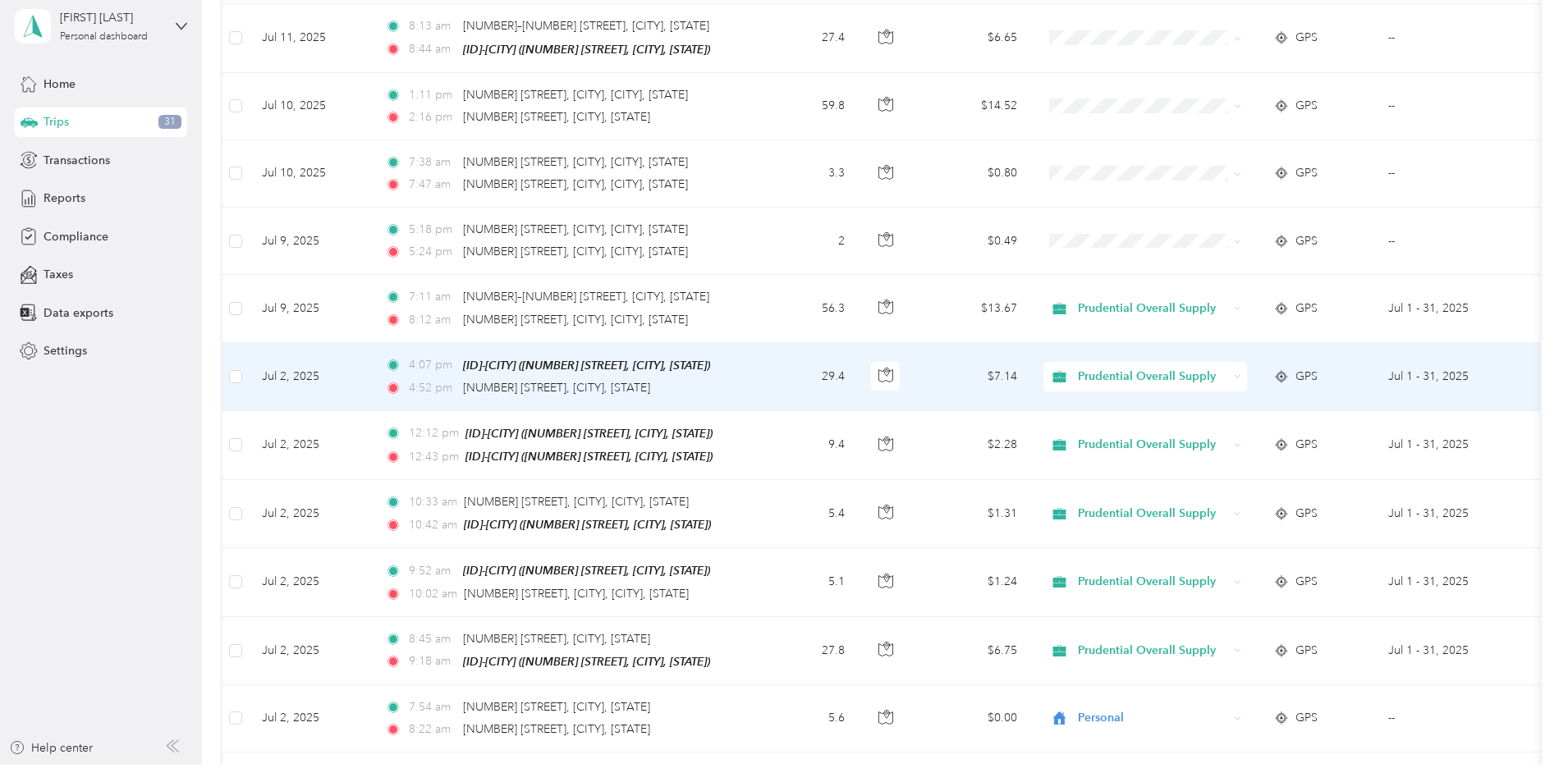 scroll, scrollTop: 2217, scrollLeft: 0, axis: vertical 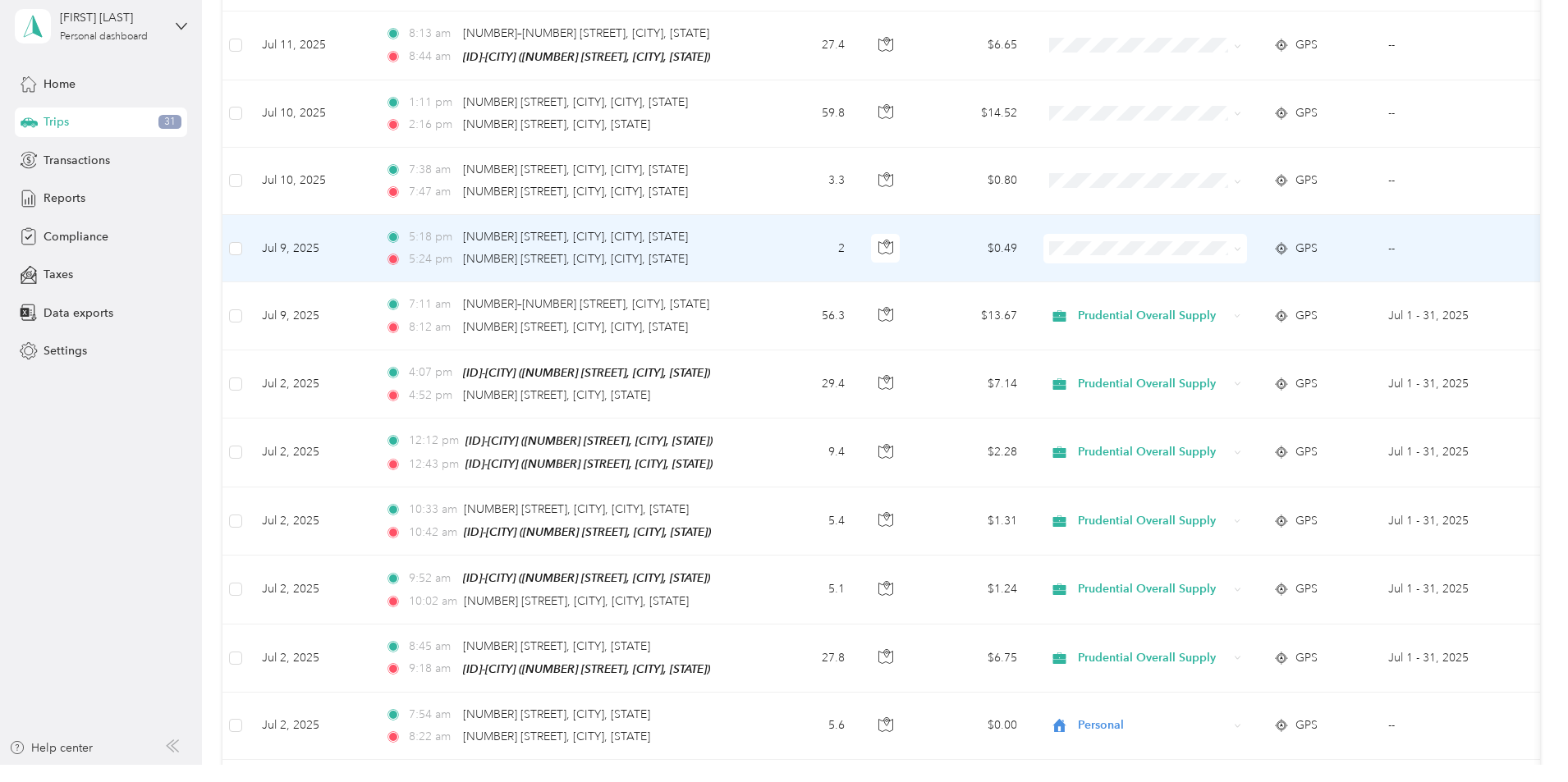click at bounding box center (1145, 249) 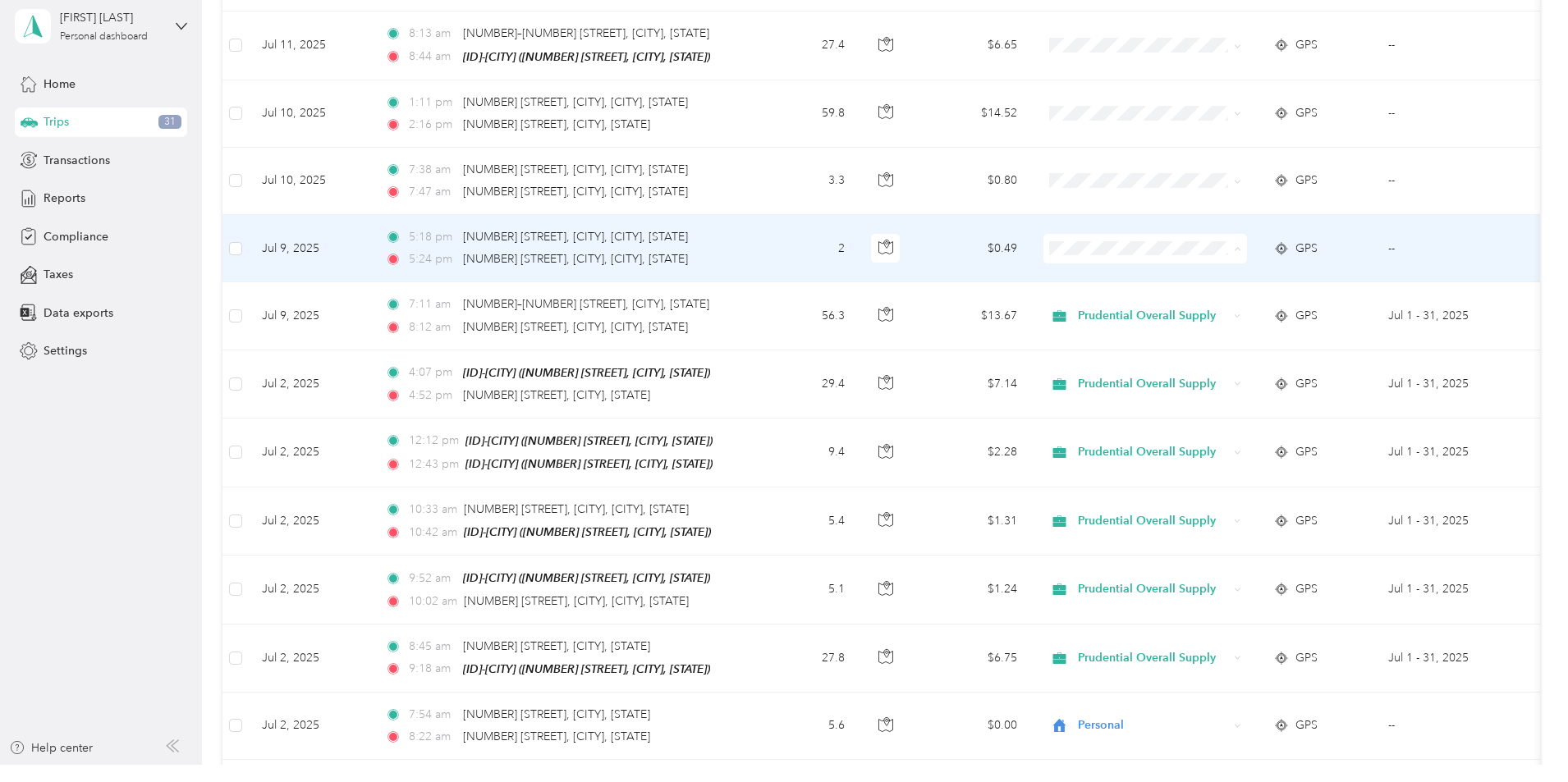 click on "Prudential Overall Supply" at bounding box center [1269, 266] 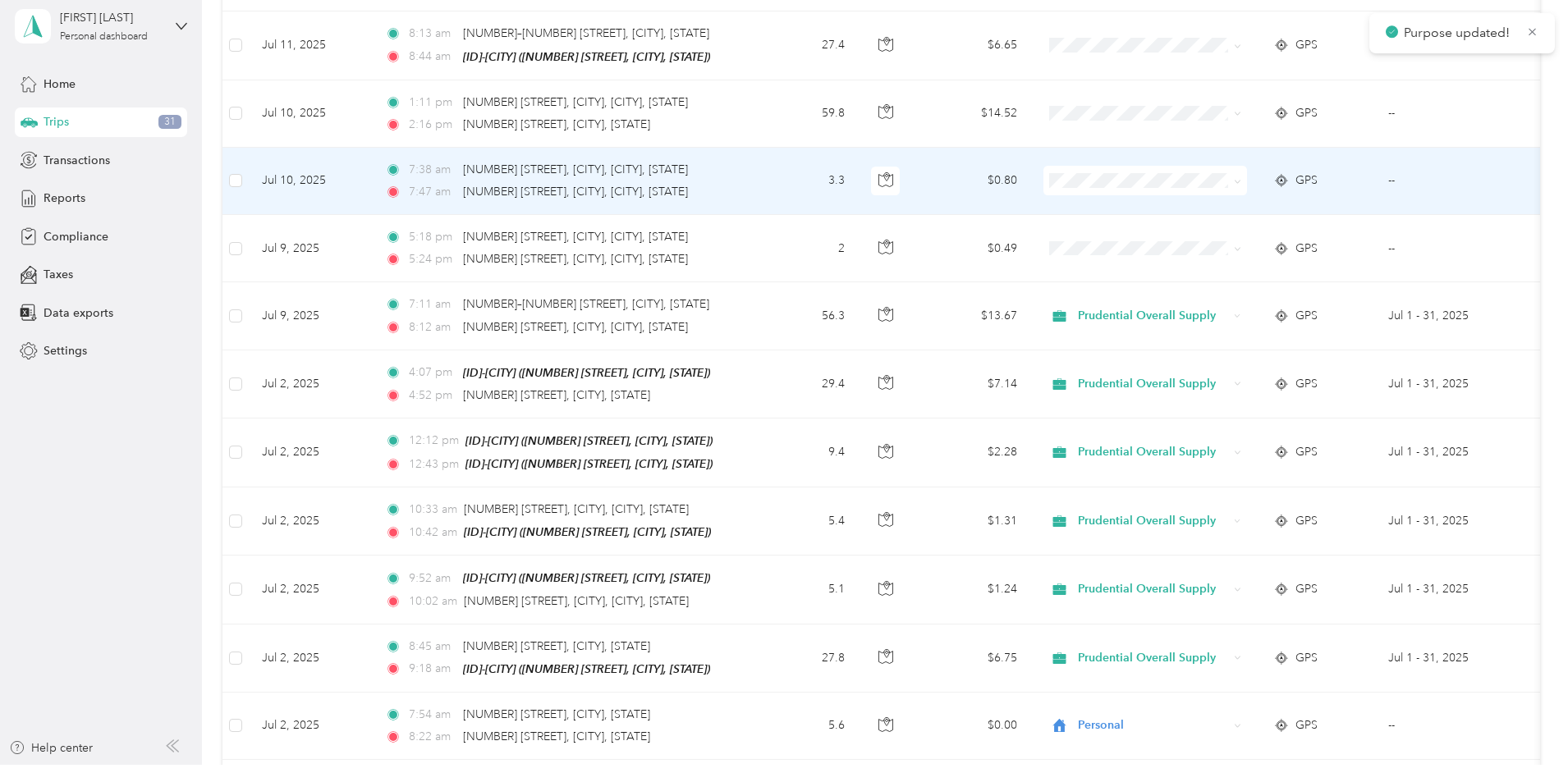 click 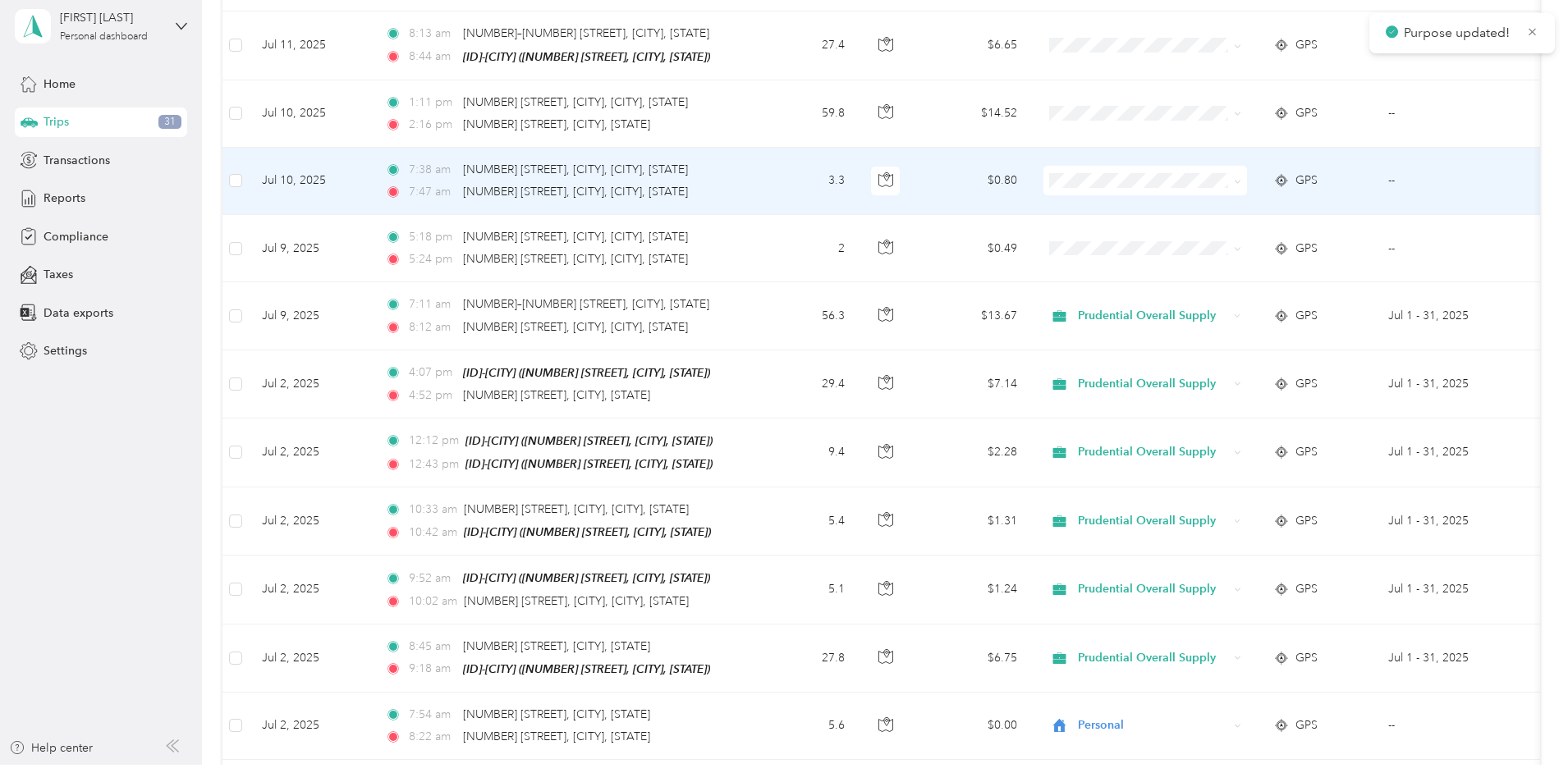click on "Prudential Overall Supply" at bounding box center [1269, 192] 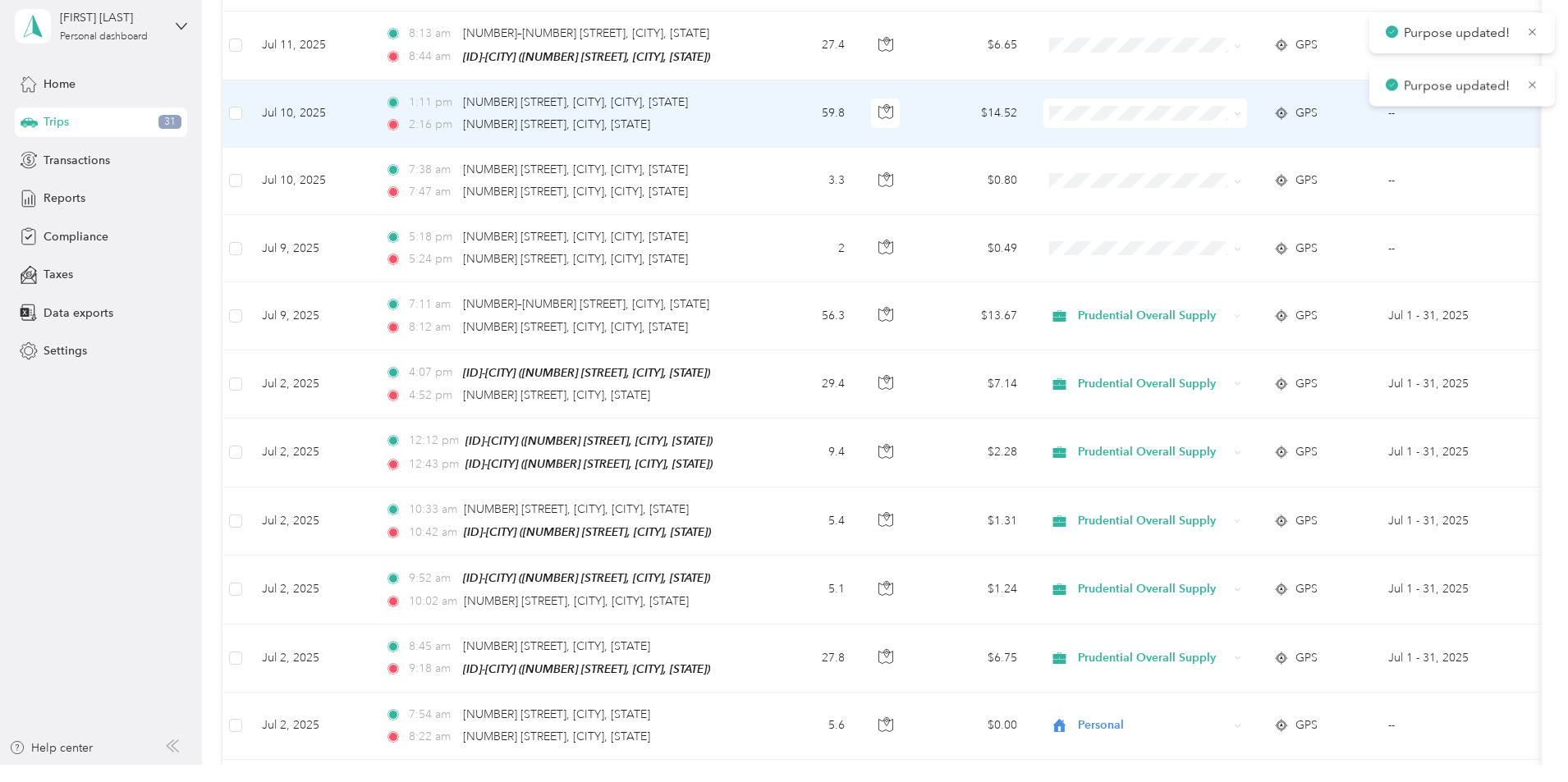 click 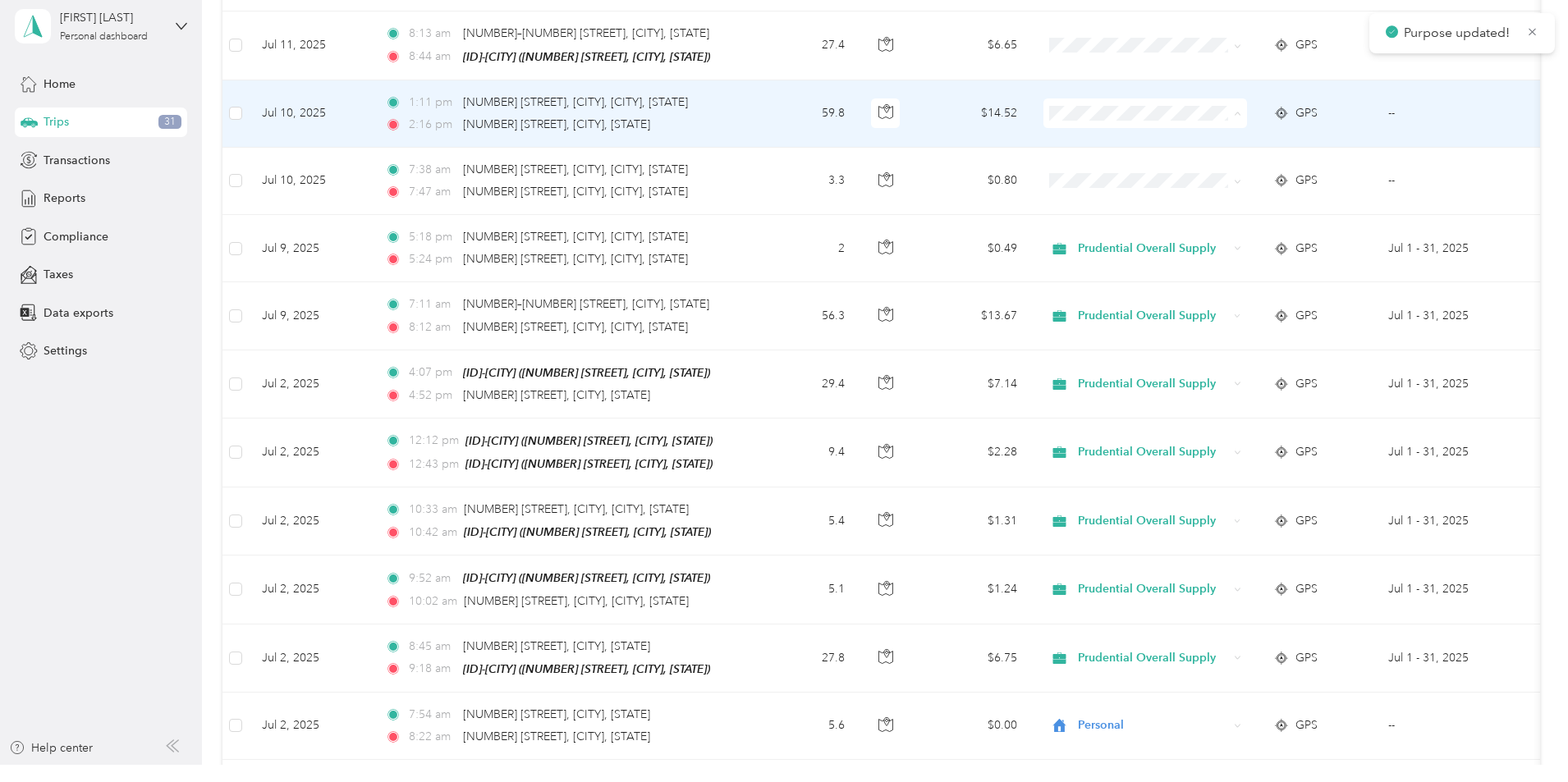 click on "Prudential Overall Supply" at bounding box center [1269, 130] 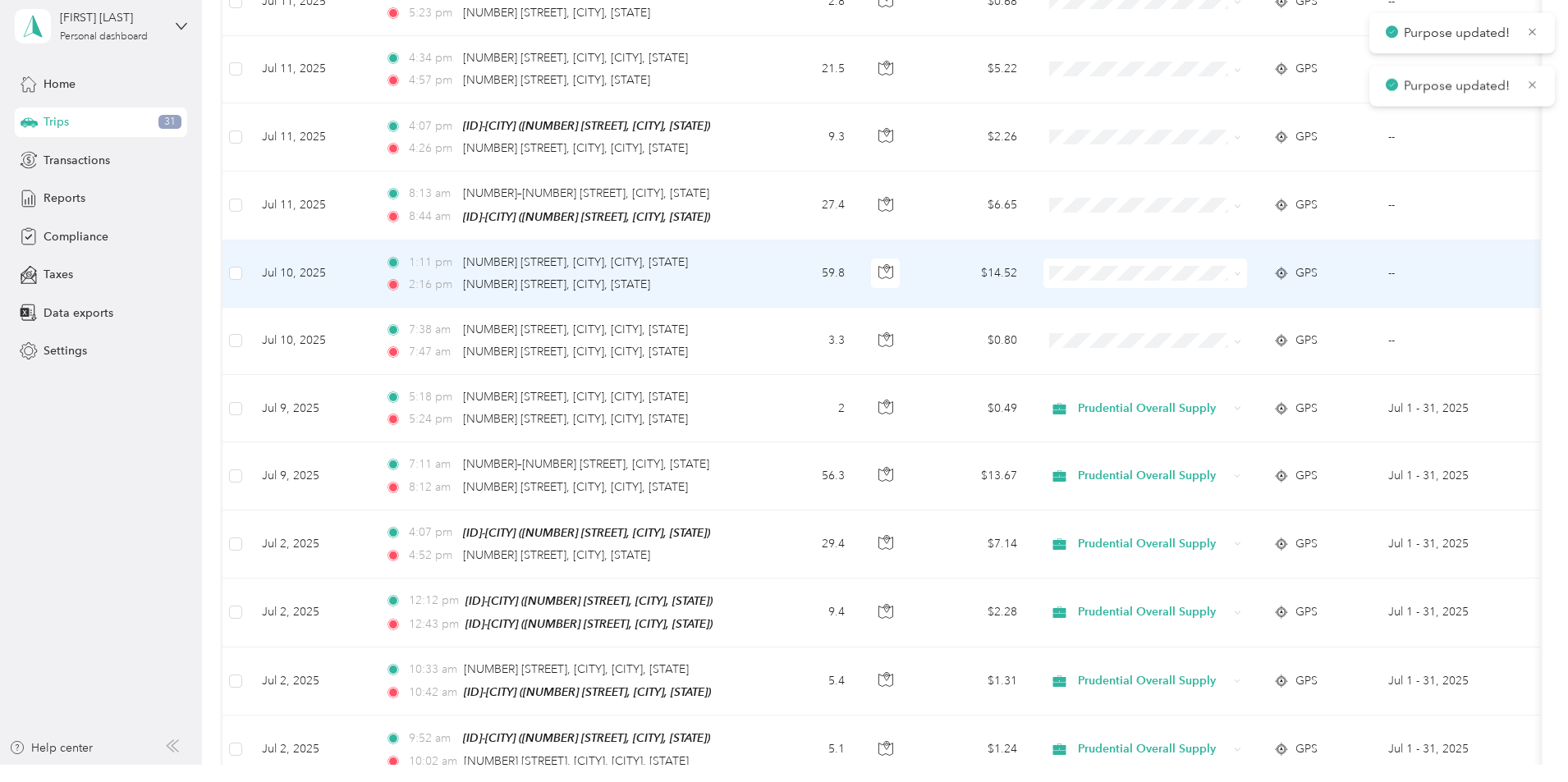 scroll, scrollTop: 2053, scrollLeft: 0, axis: vertical 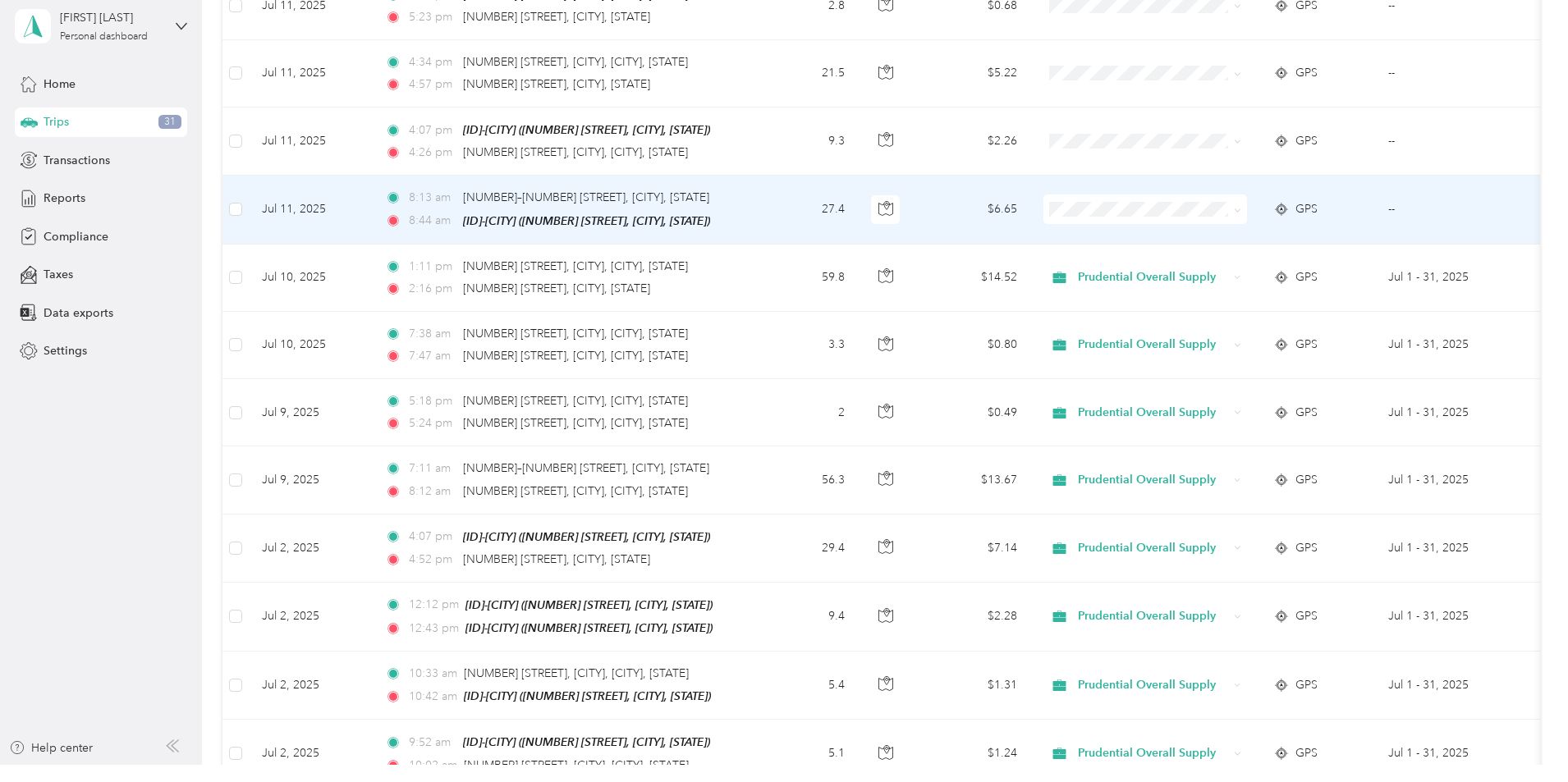 click 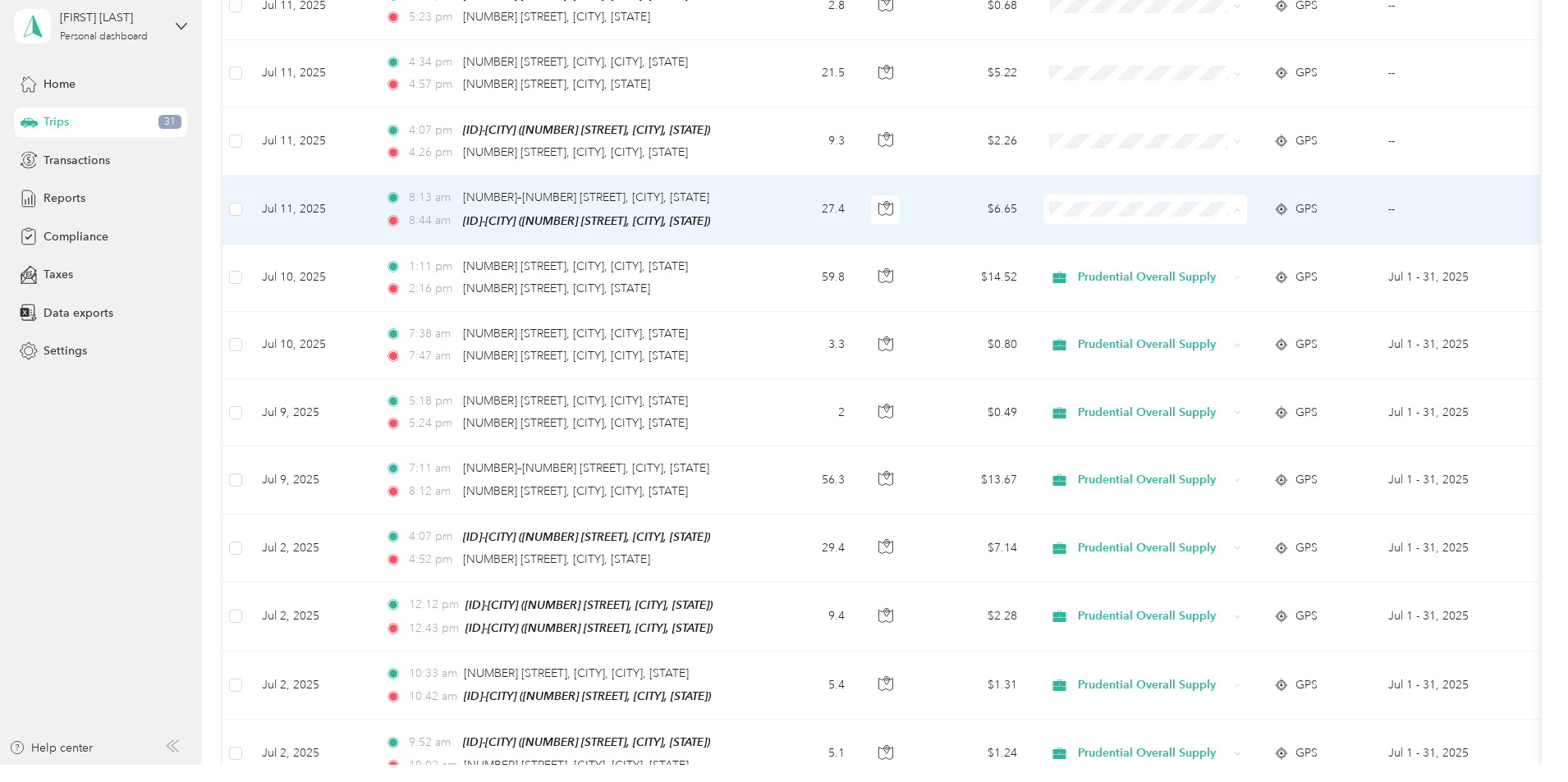 click on "Prudential Overall Supply" at bounding box center (1269, 227) 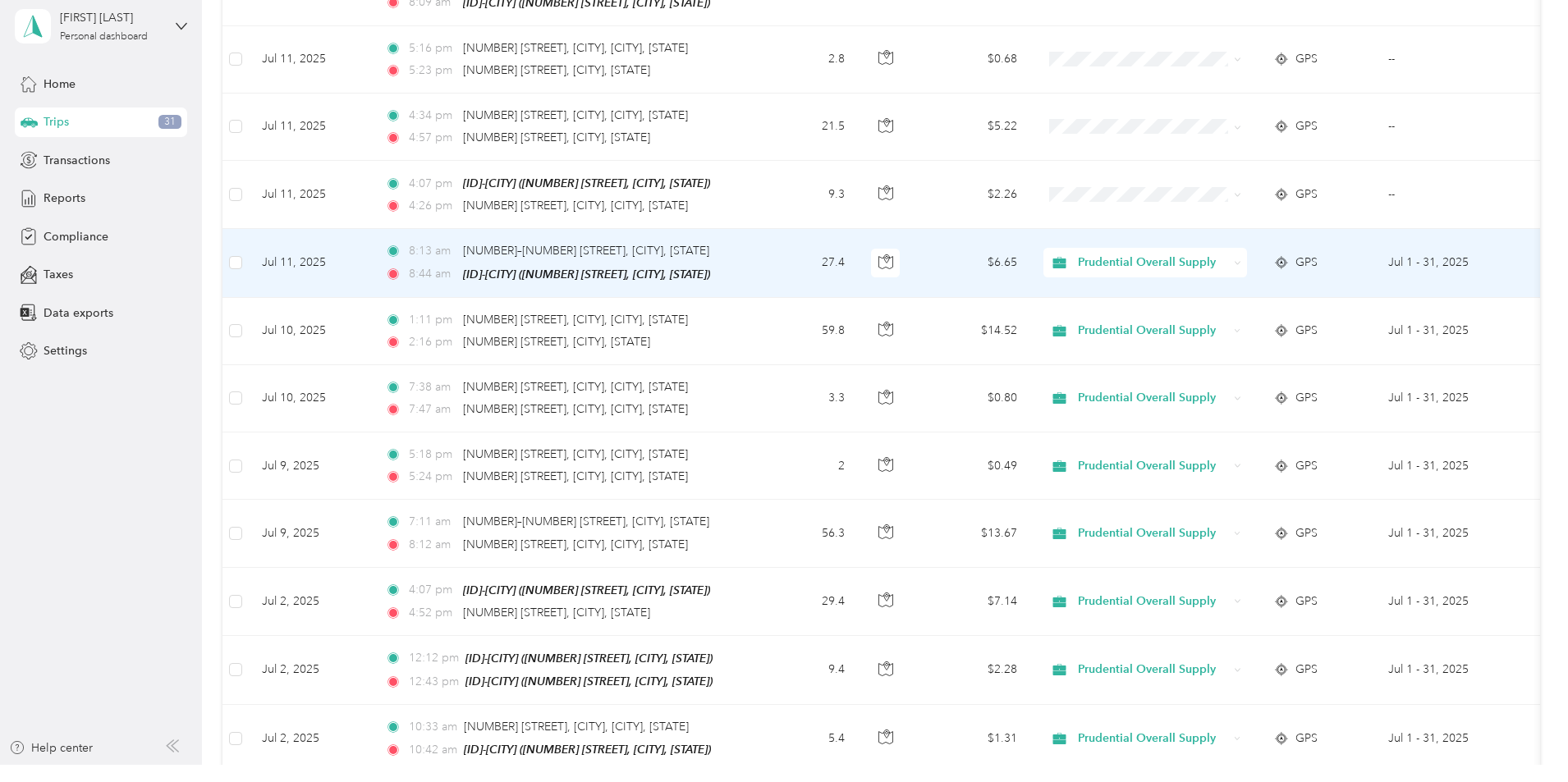 scroll, scrollTop: 1971, scrollLeft: 0, axis: vertical 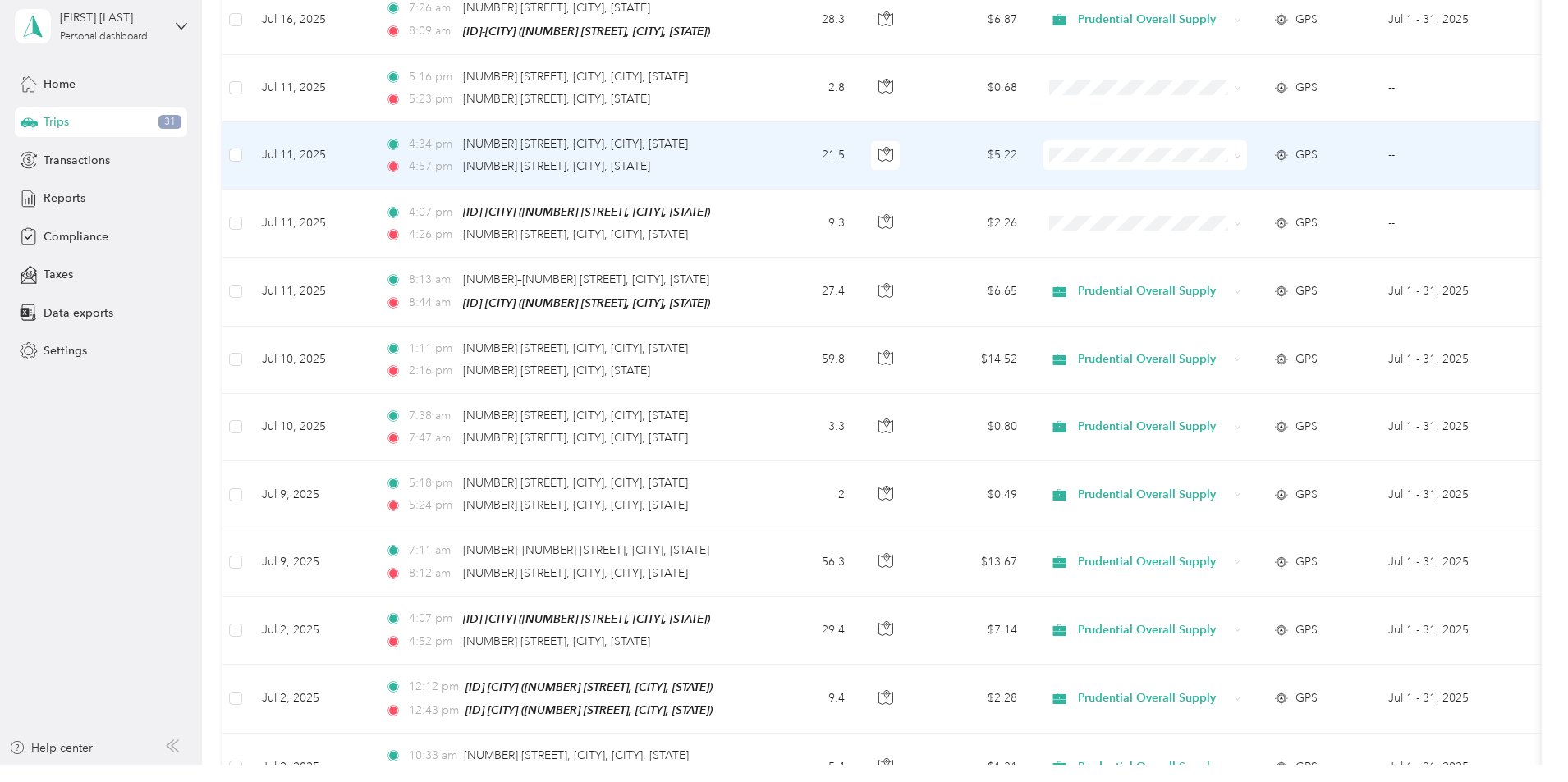 click 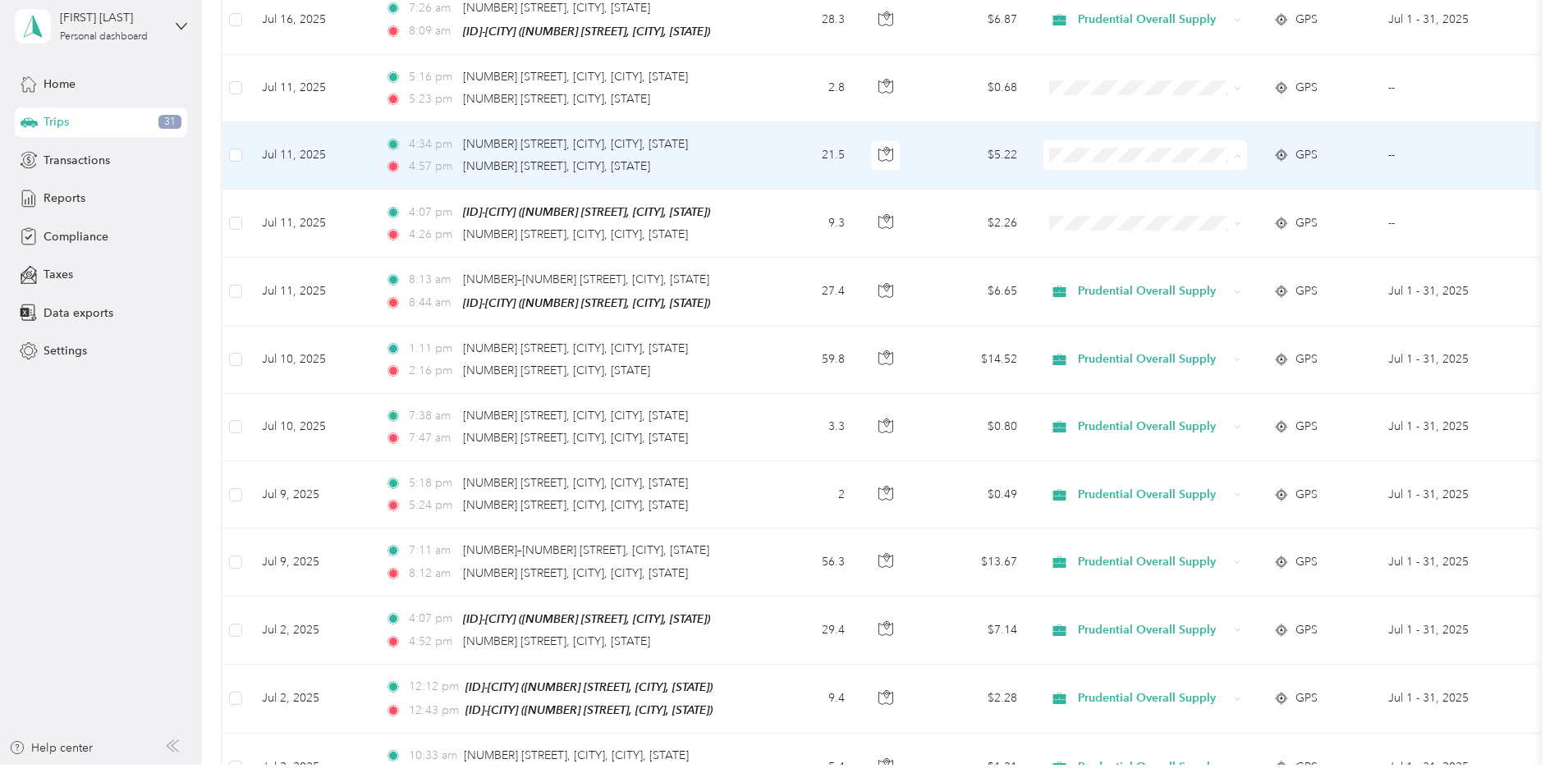 click on "Prudential Overall Supply" at bounding box center [1269, 174] 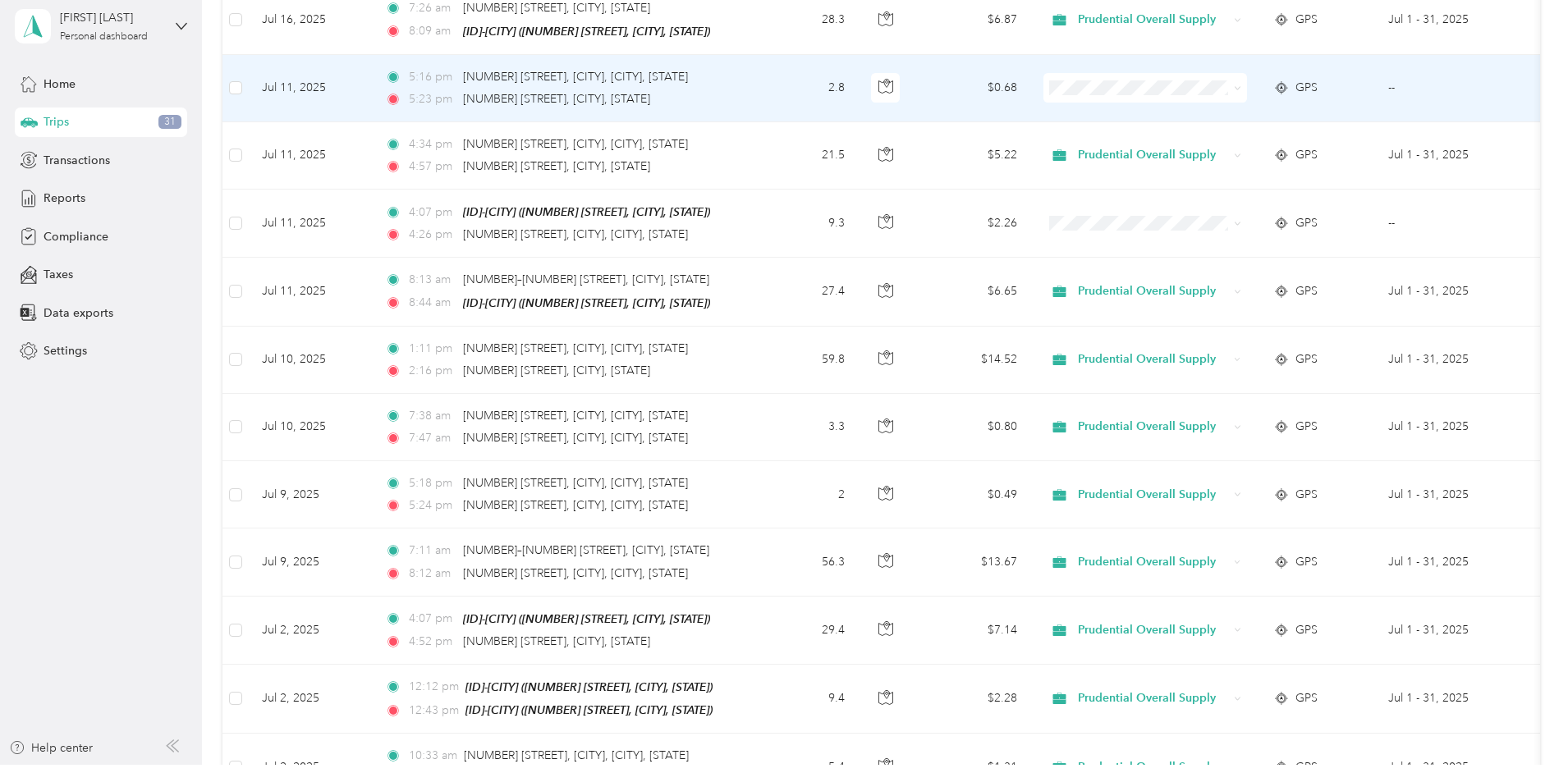 click at bounding box center [1235, 88] 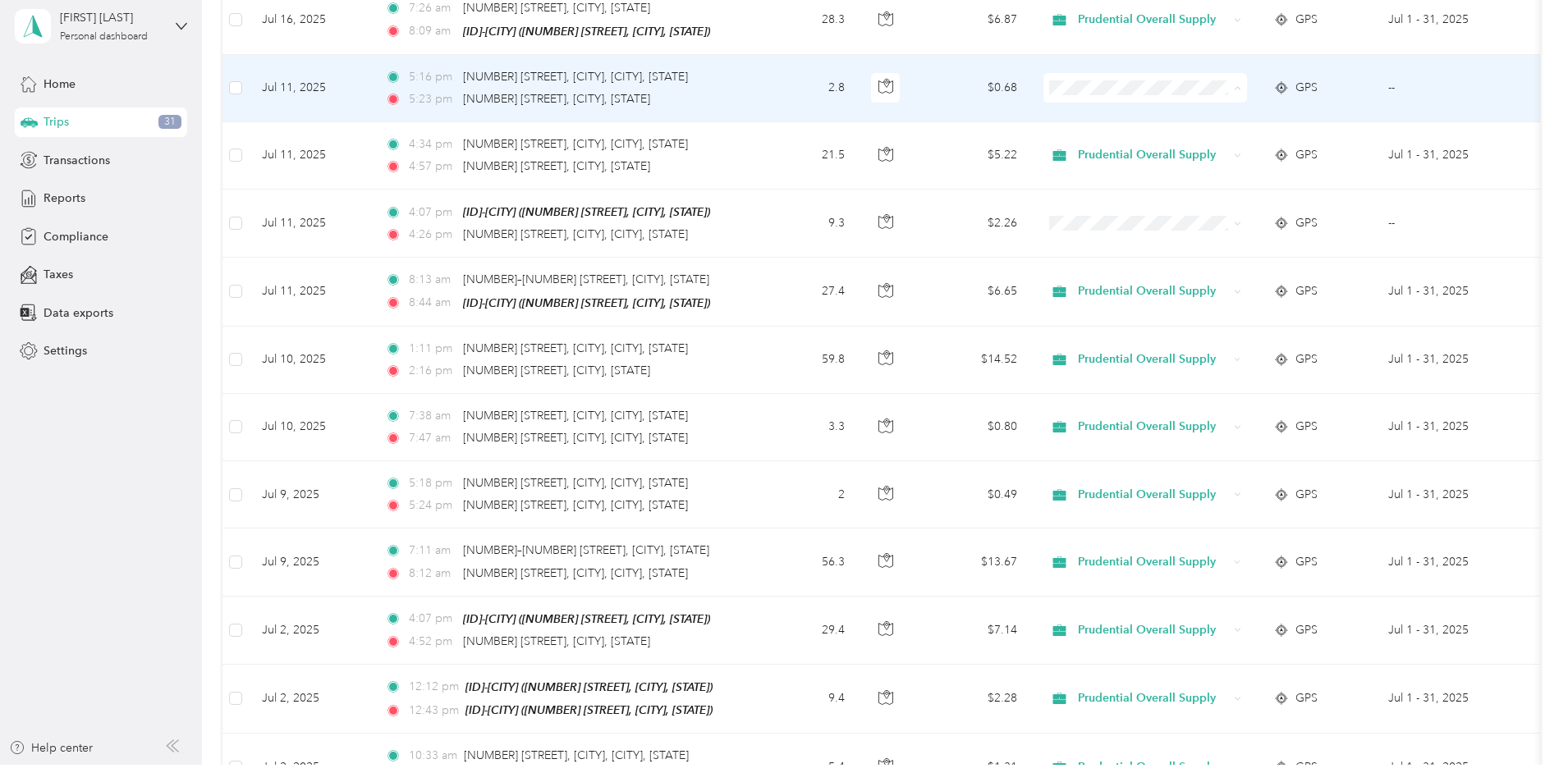 click on "Personal" at bounding box center (1269, 135) 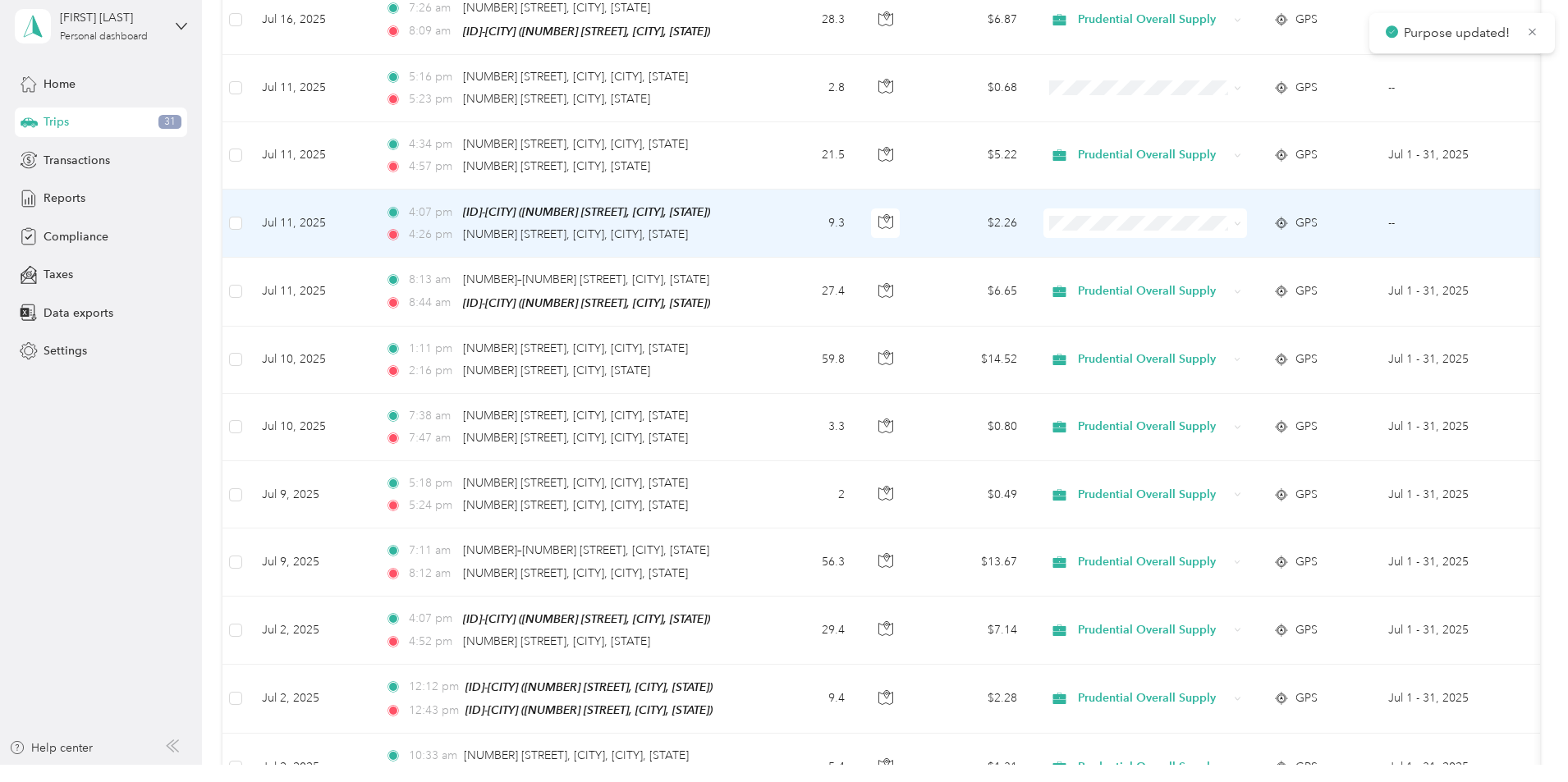 click 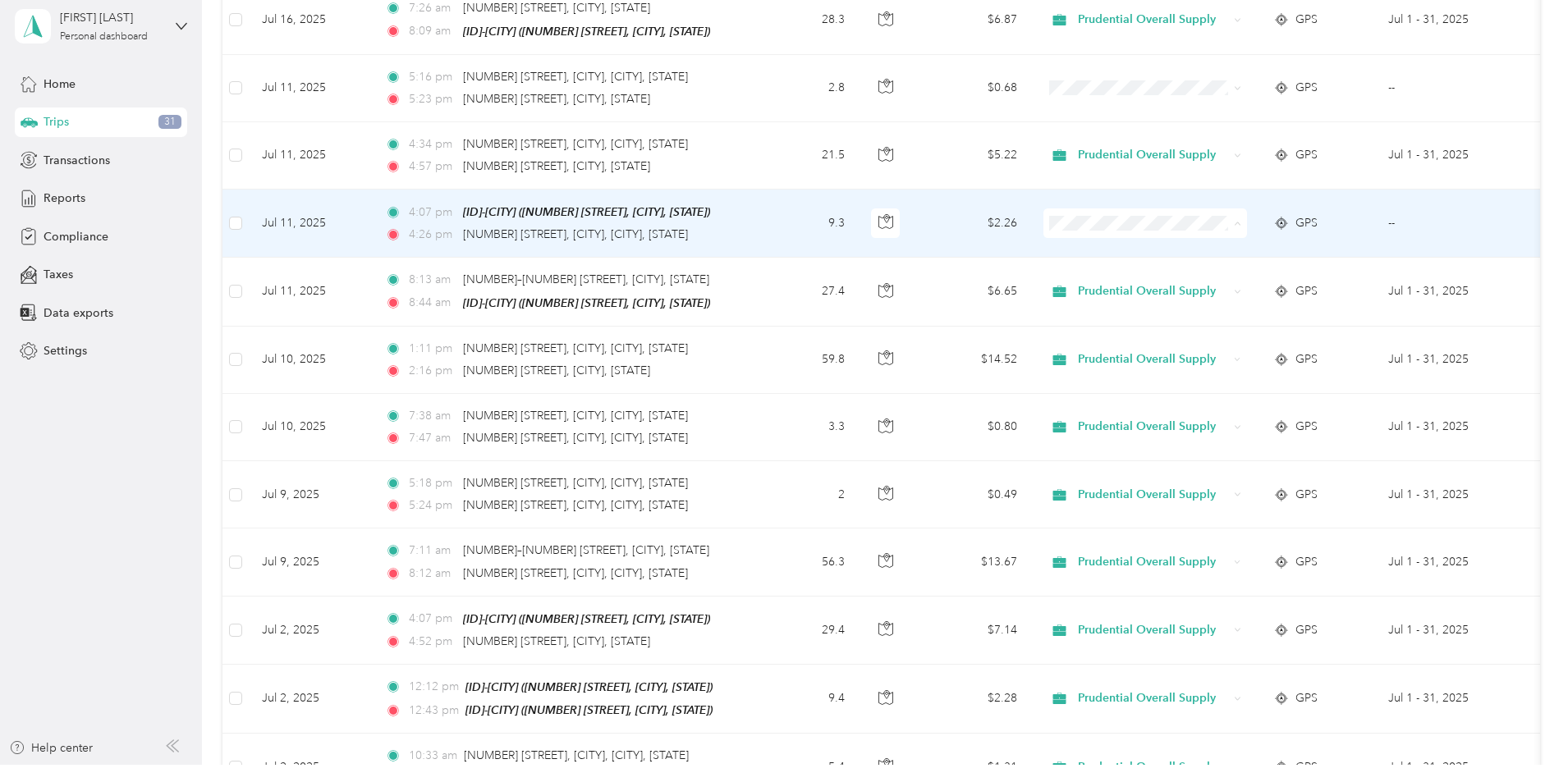 click on "Prudential Overall Supply" at bounding box center (1254, 242) 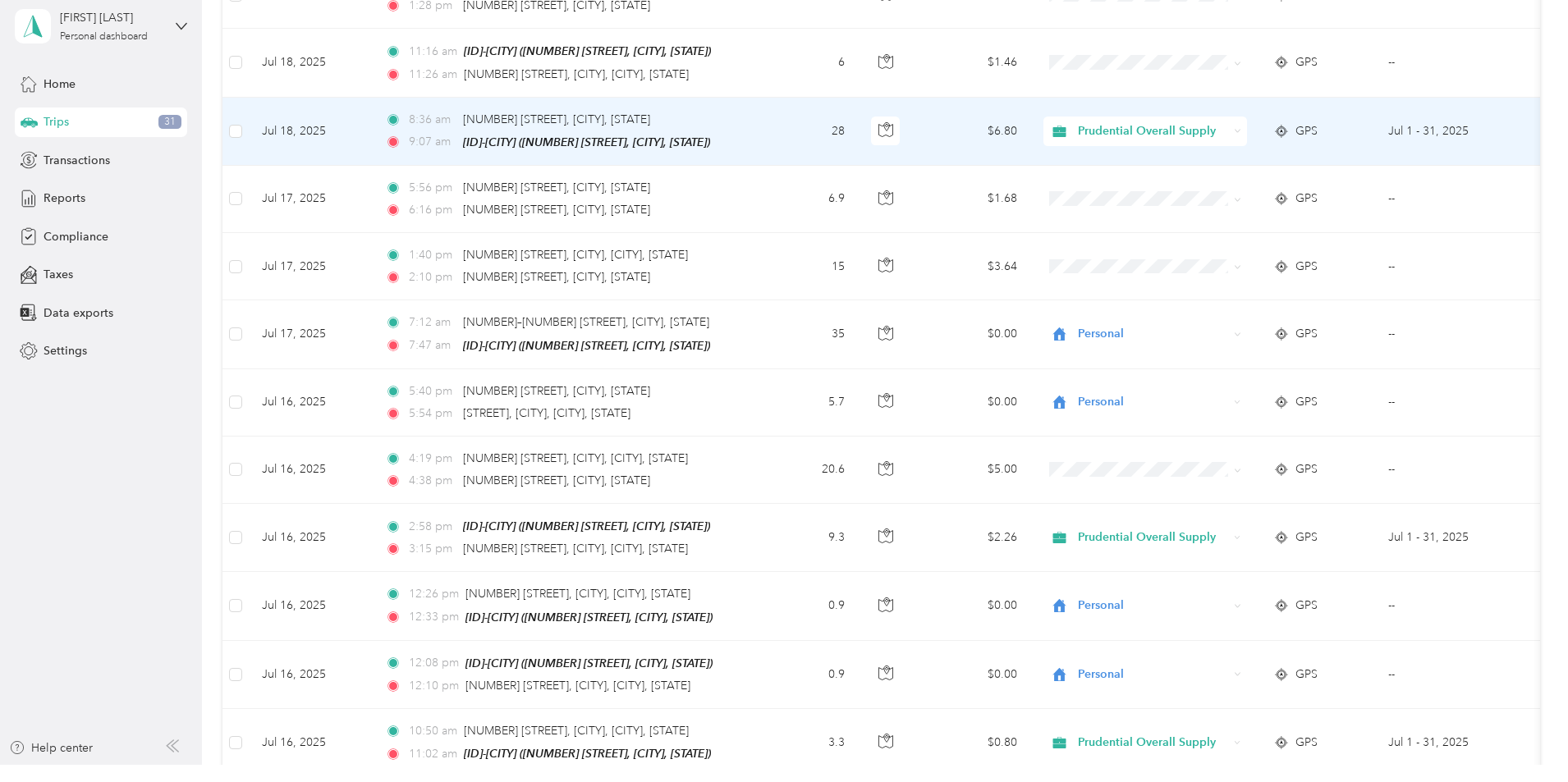scroll, scrollTop: 1068, scrollLeft: 0, axis: vertical 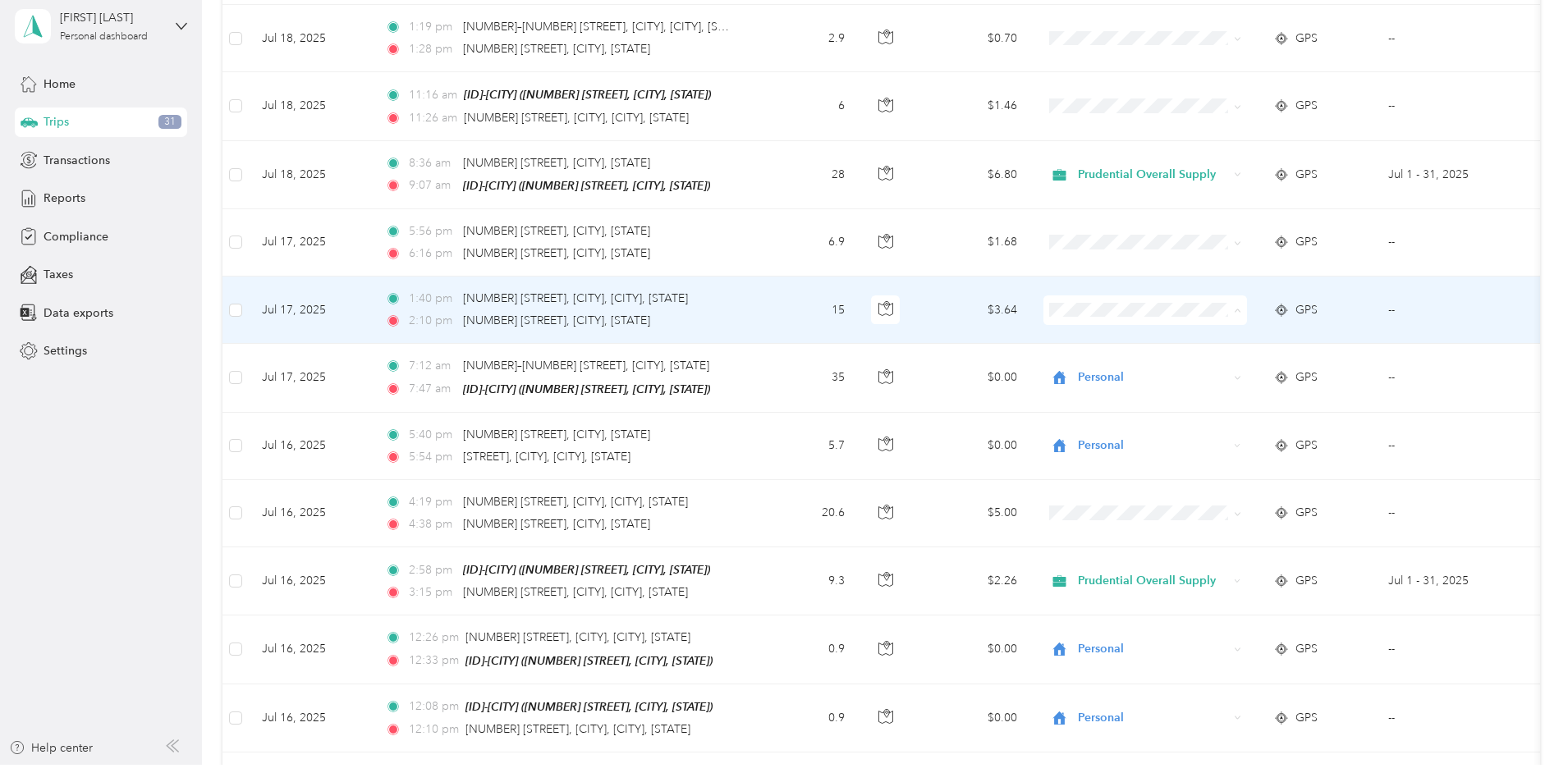 click on "Personal" at bounding box center (1269, 364) 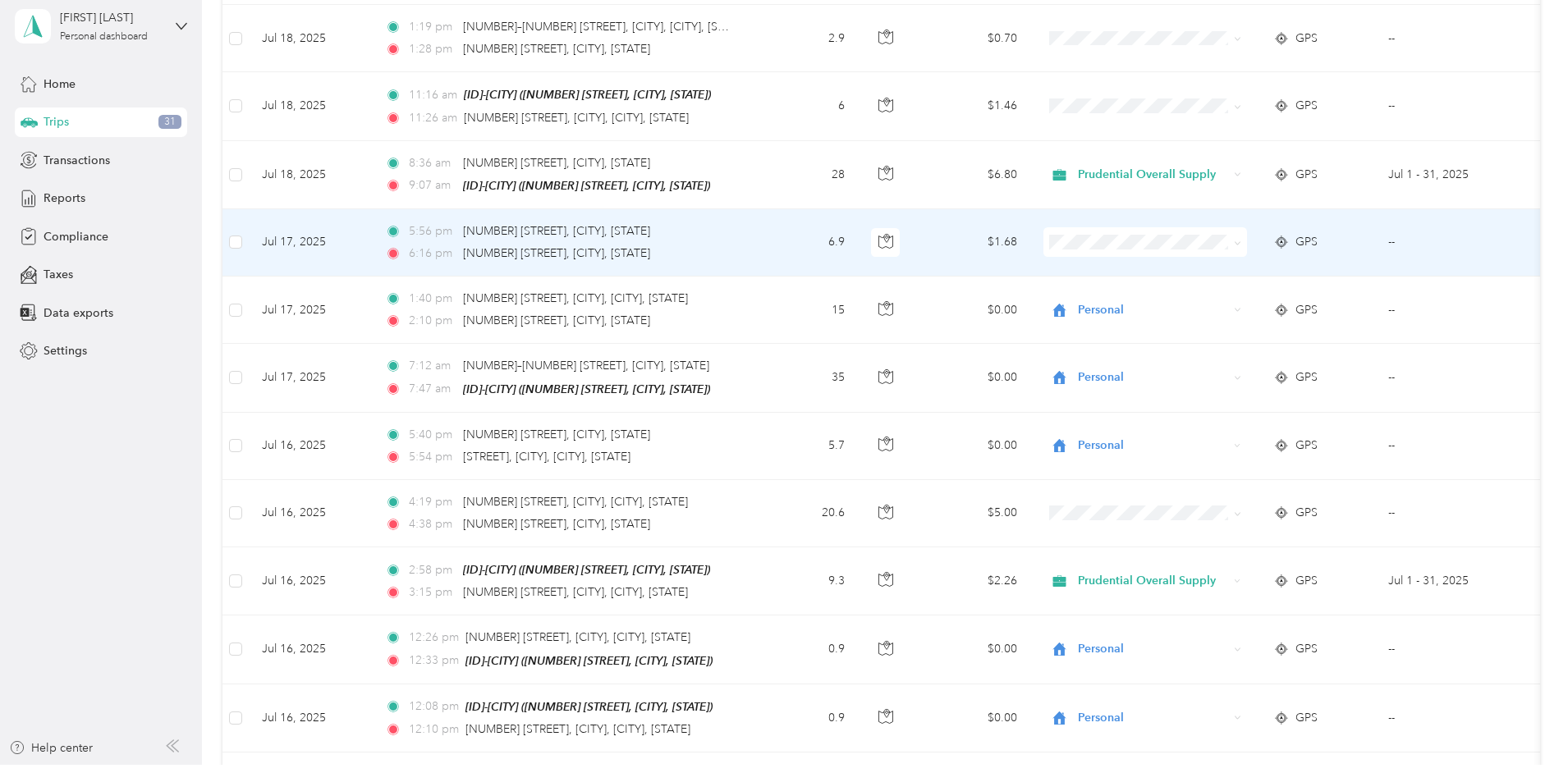click 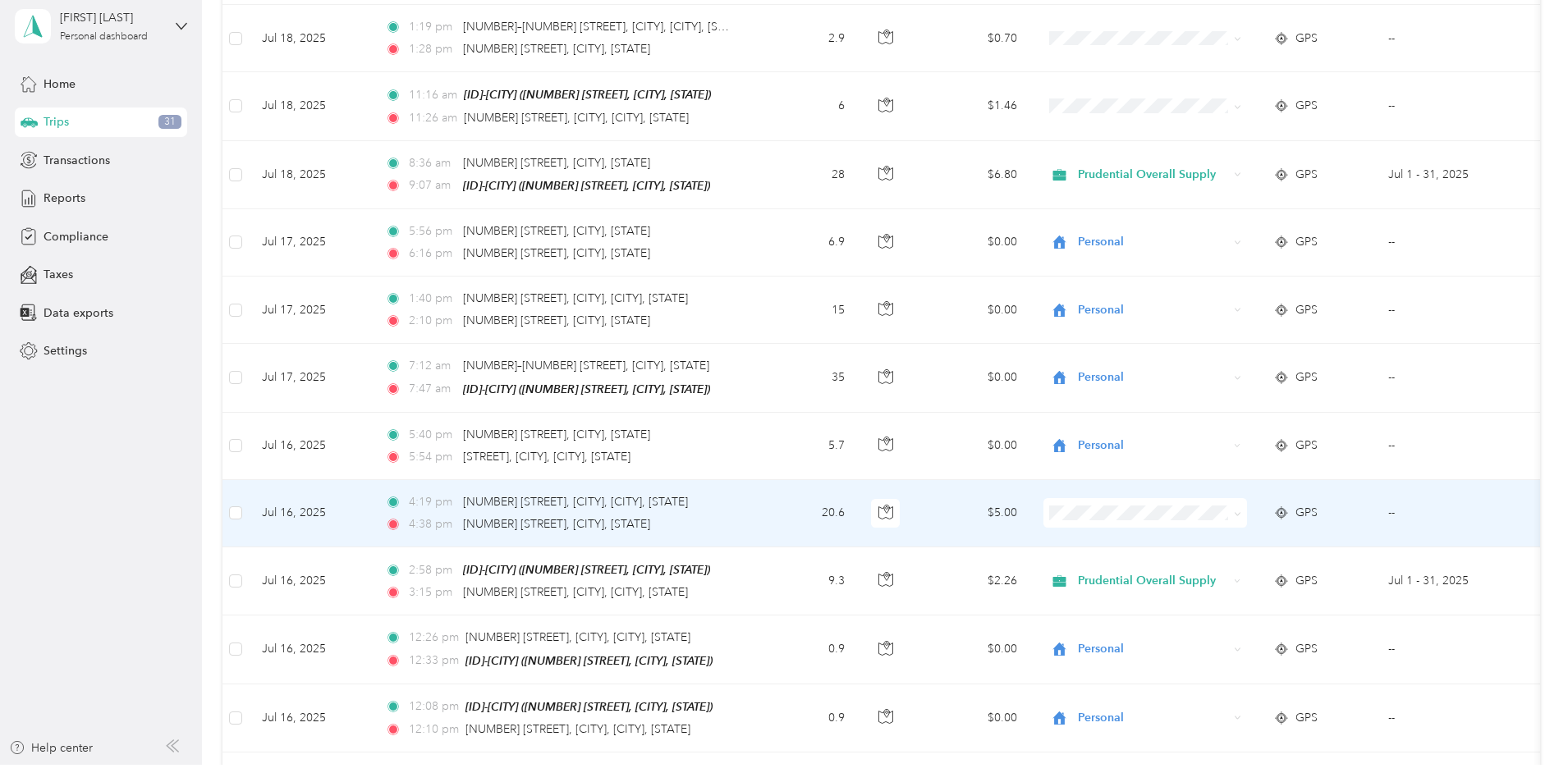 click on "Prudential Overall Supply" at bounding box center (1269, 530) 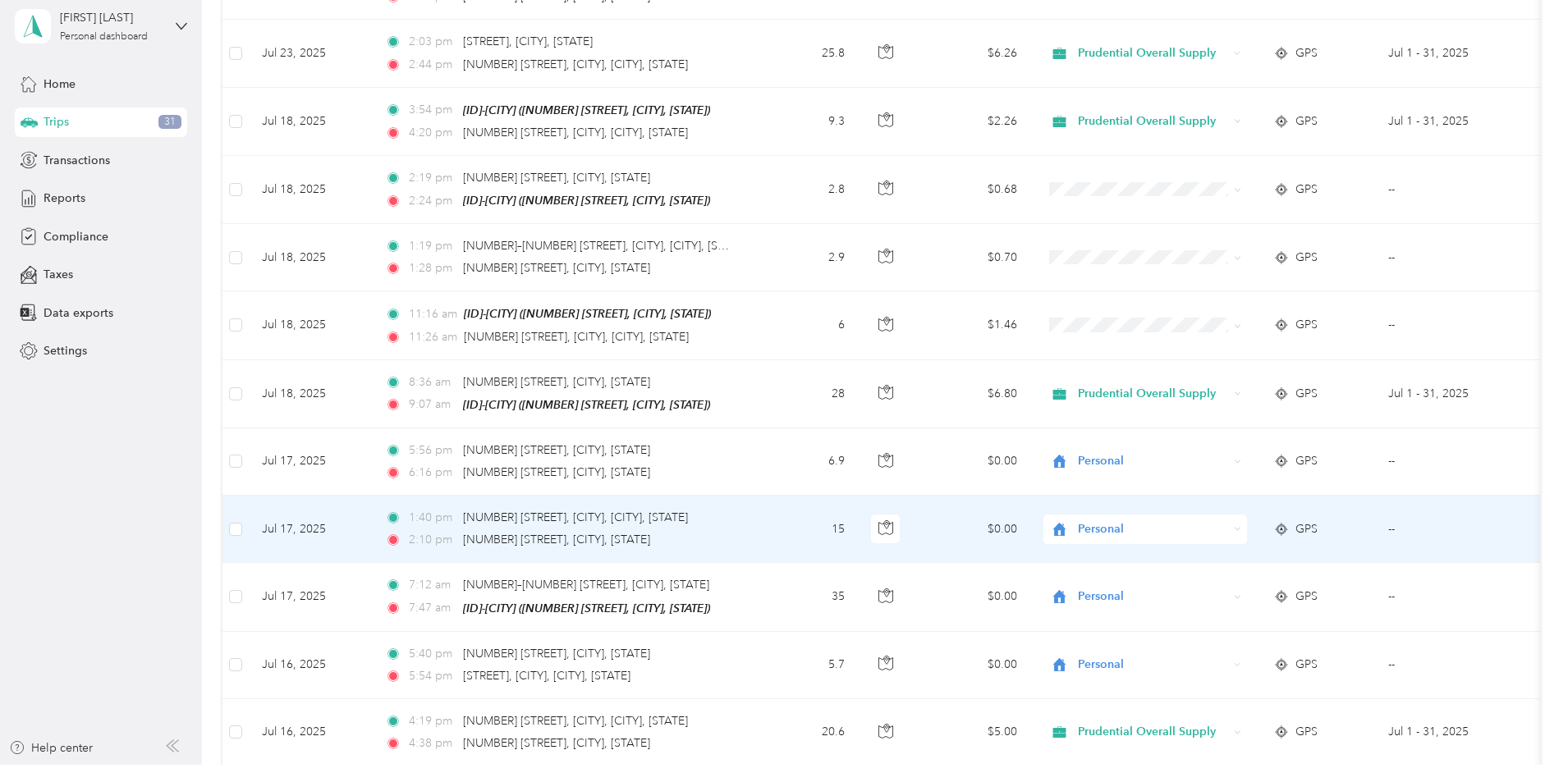 scroll, scrollTop: 822, scrollLeft: 0, axis: vertical 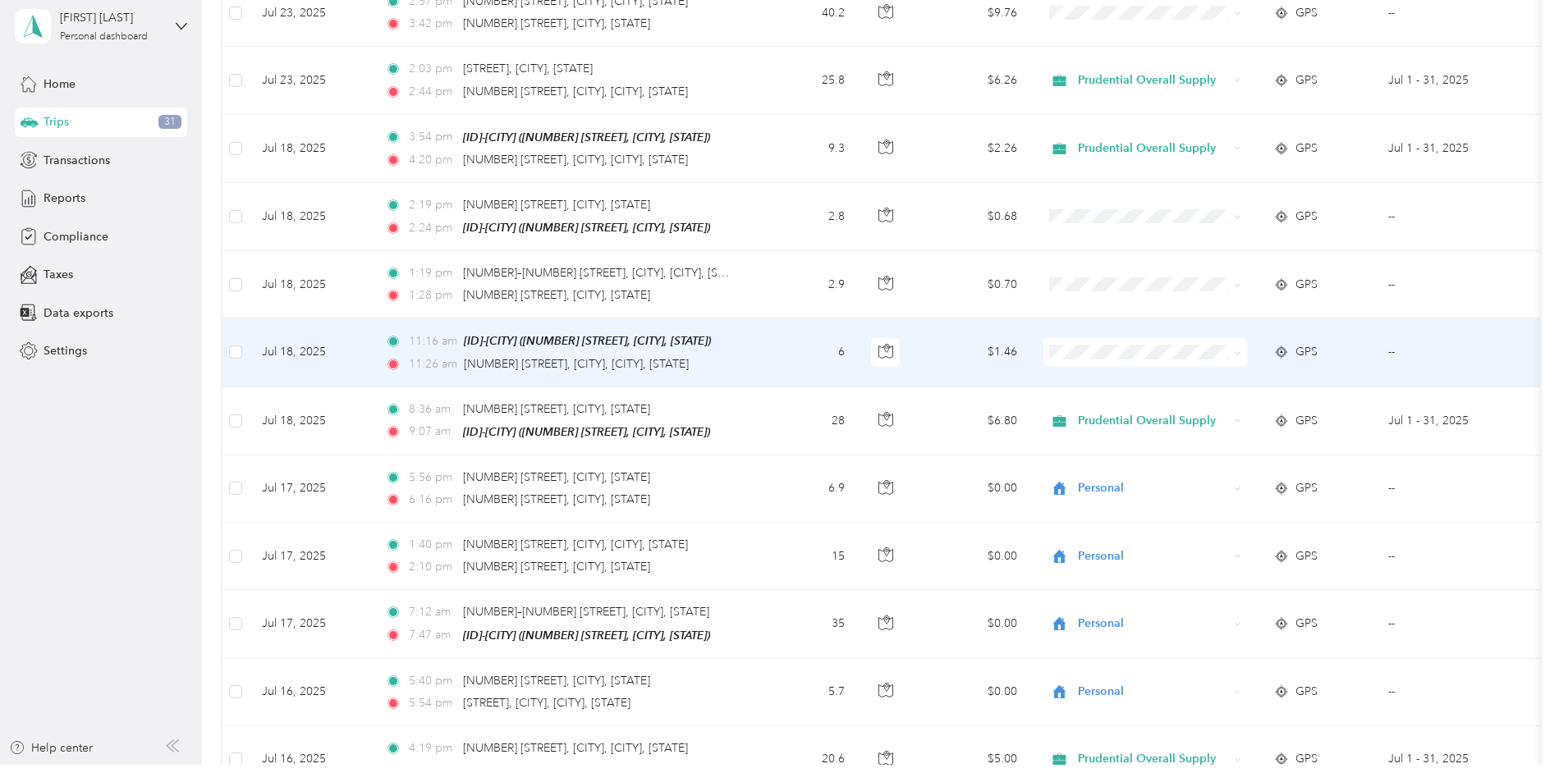 click 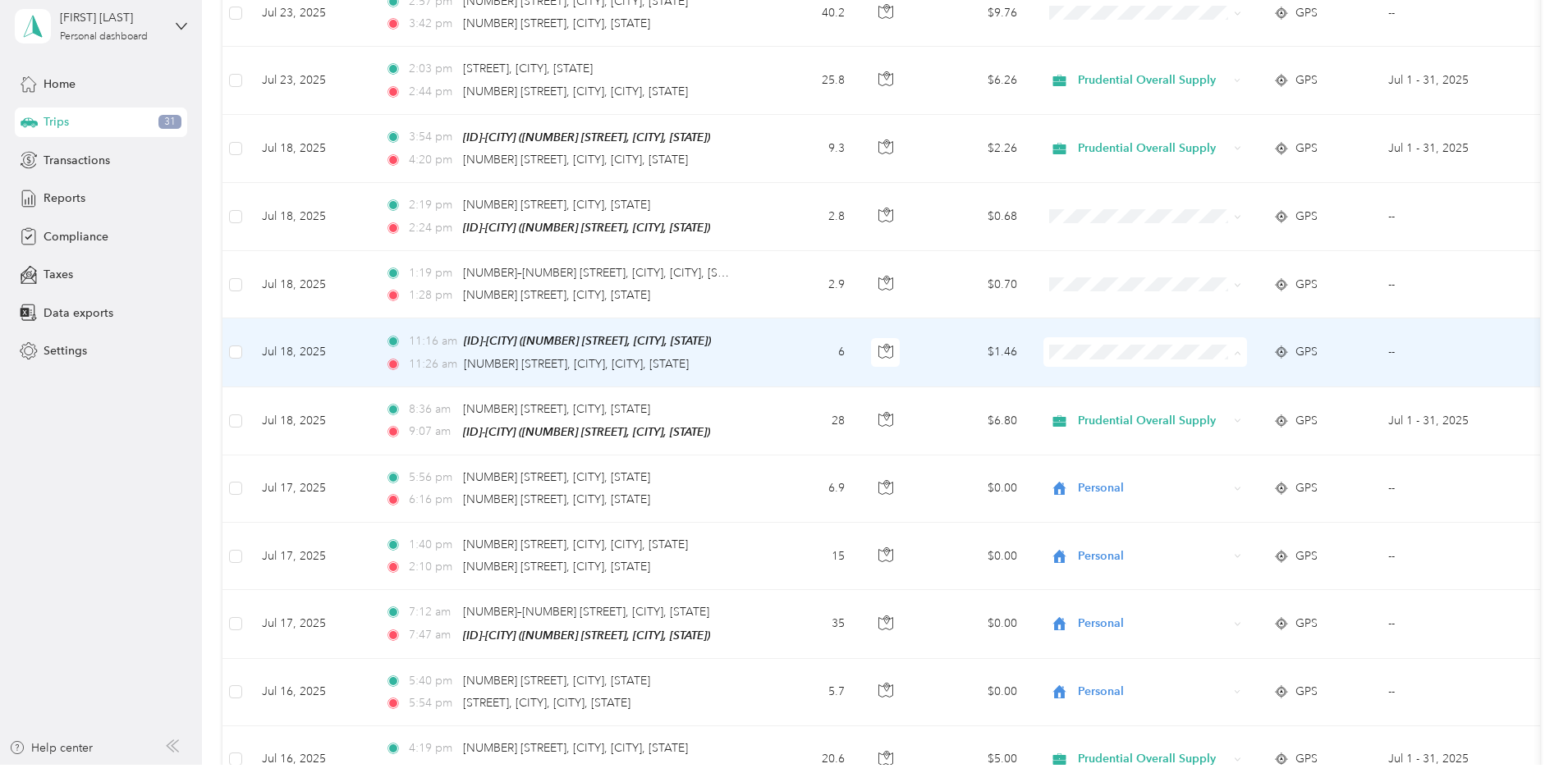 click on "Personal" at bounding box center [1269, 407] 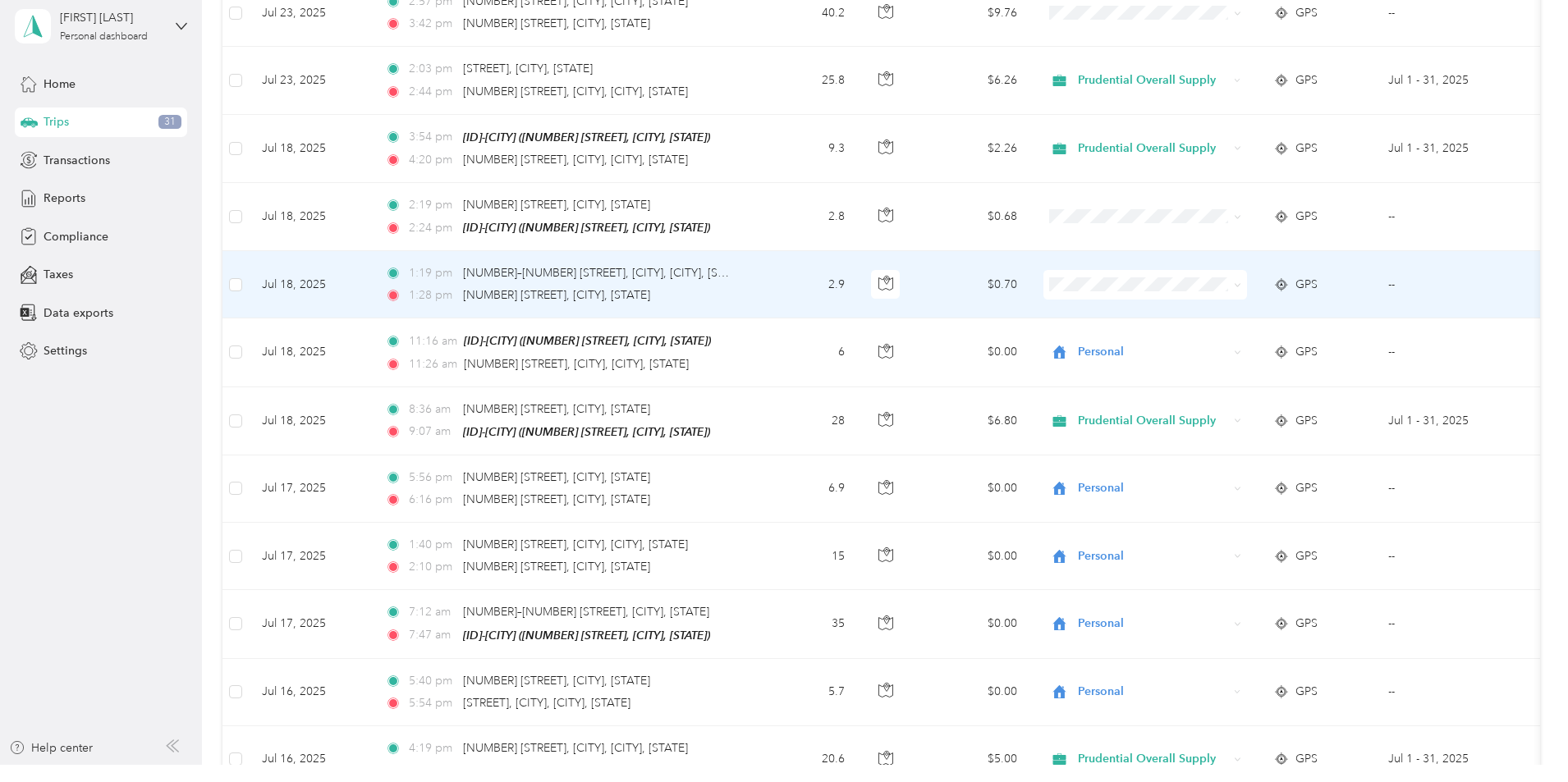 click 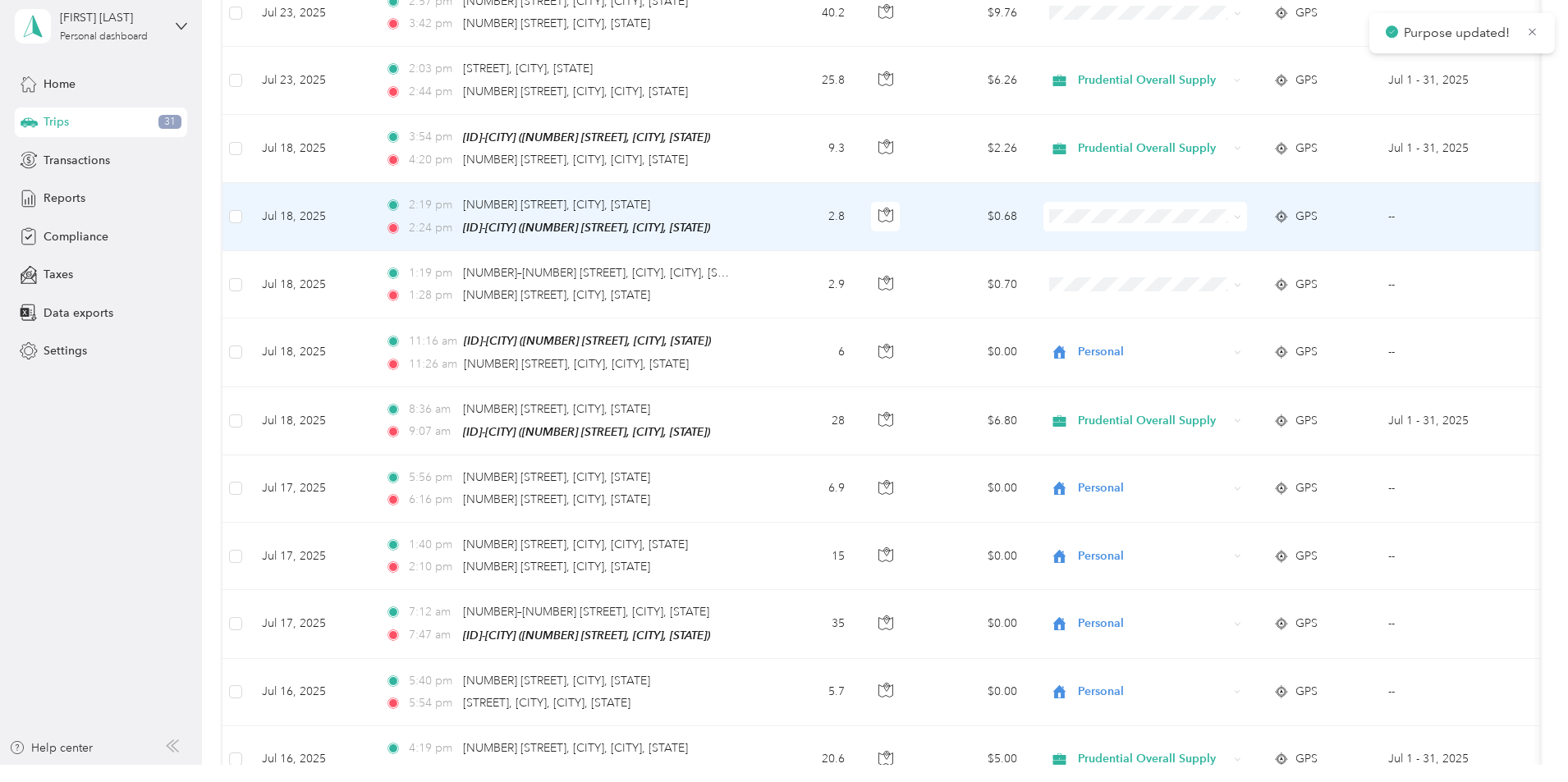 click 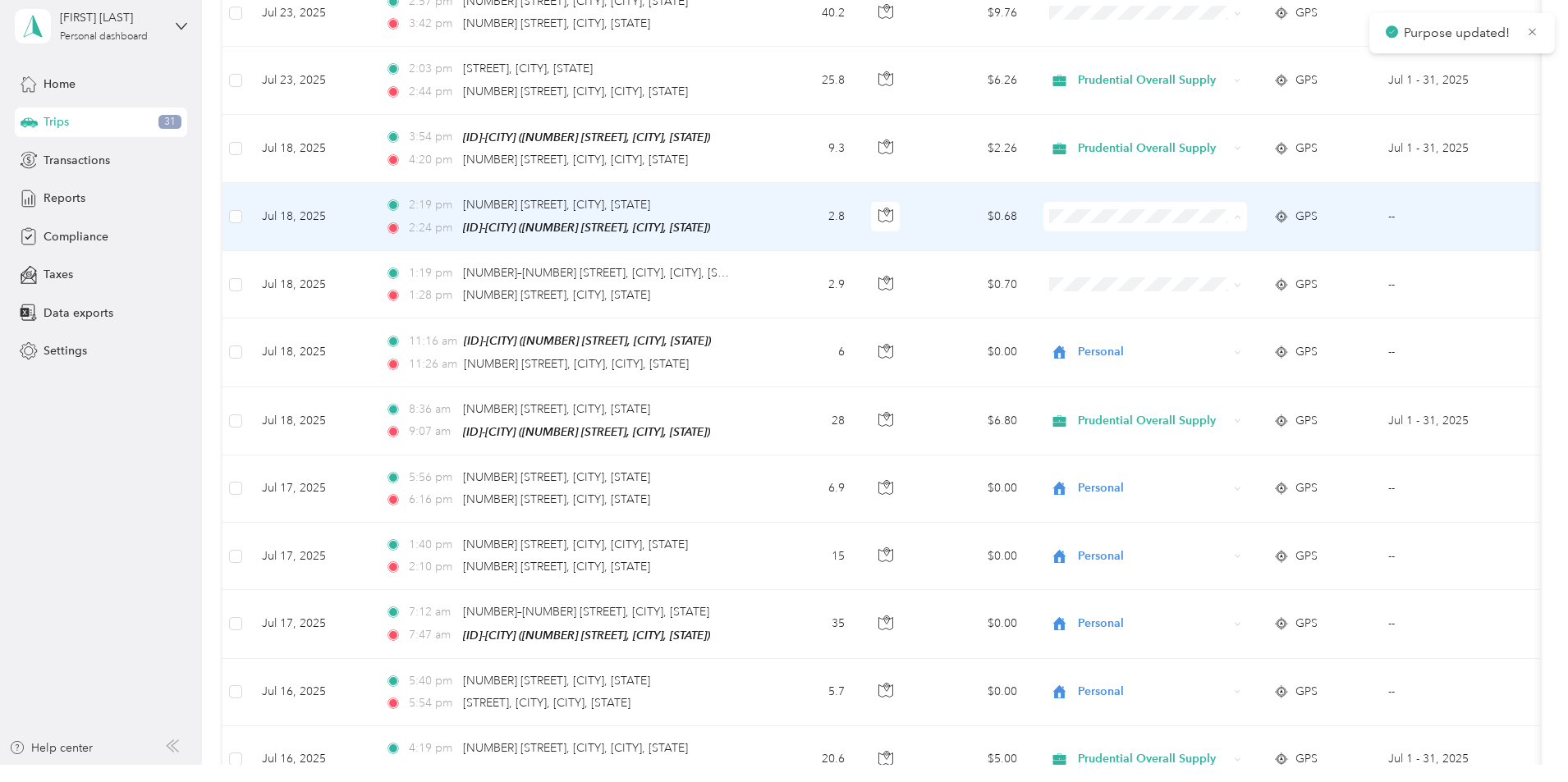 click on "Prudential Overall Supply" at bounding box center [1269, 243] 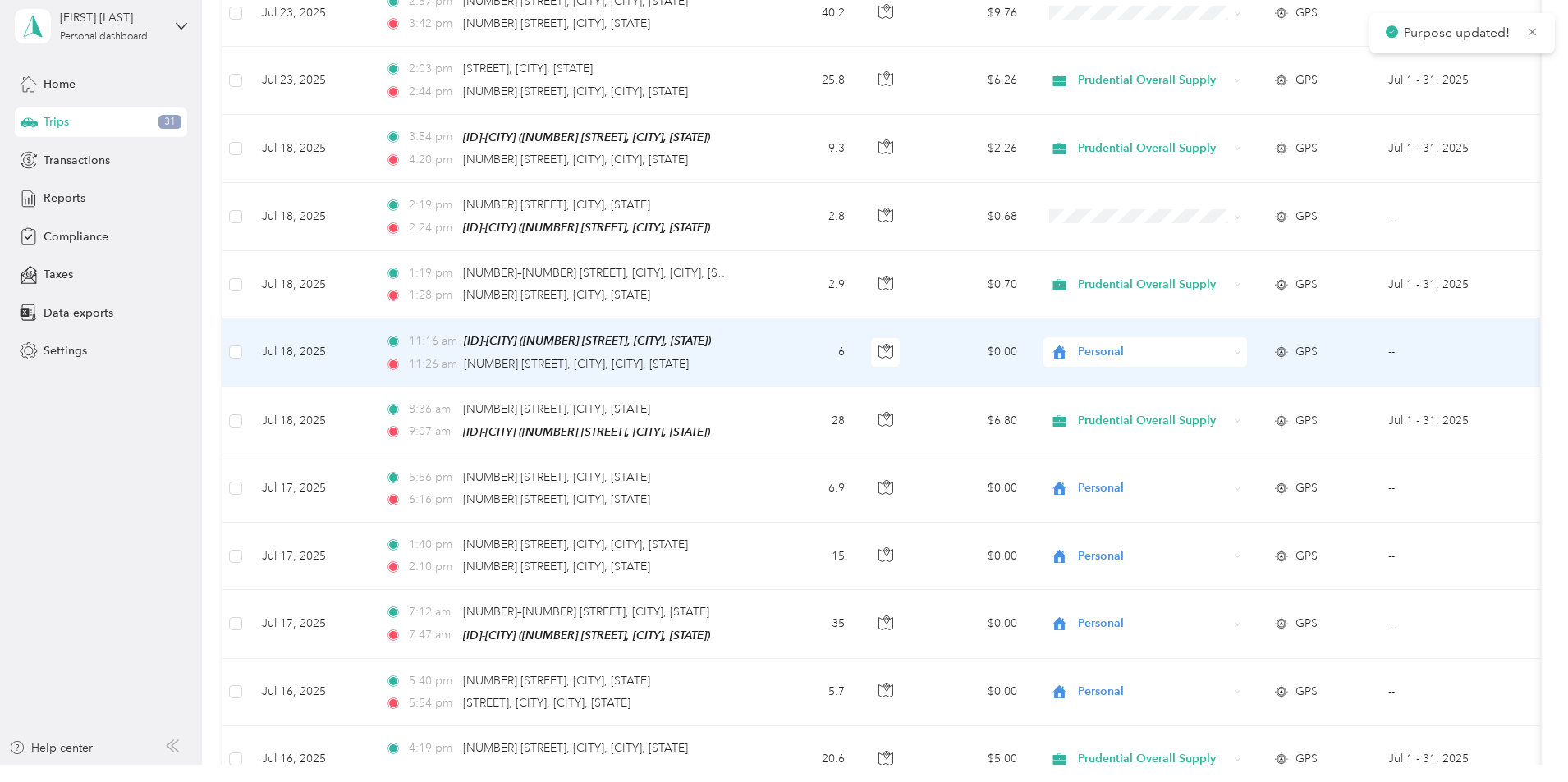 scroll, scrollTop: 740, scrollLeft: 0, axis: vertical 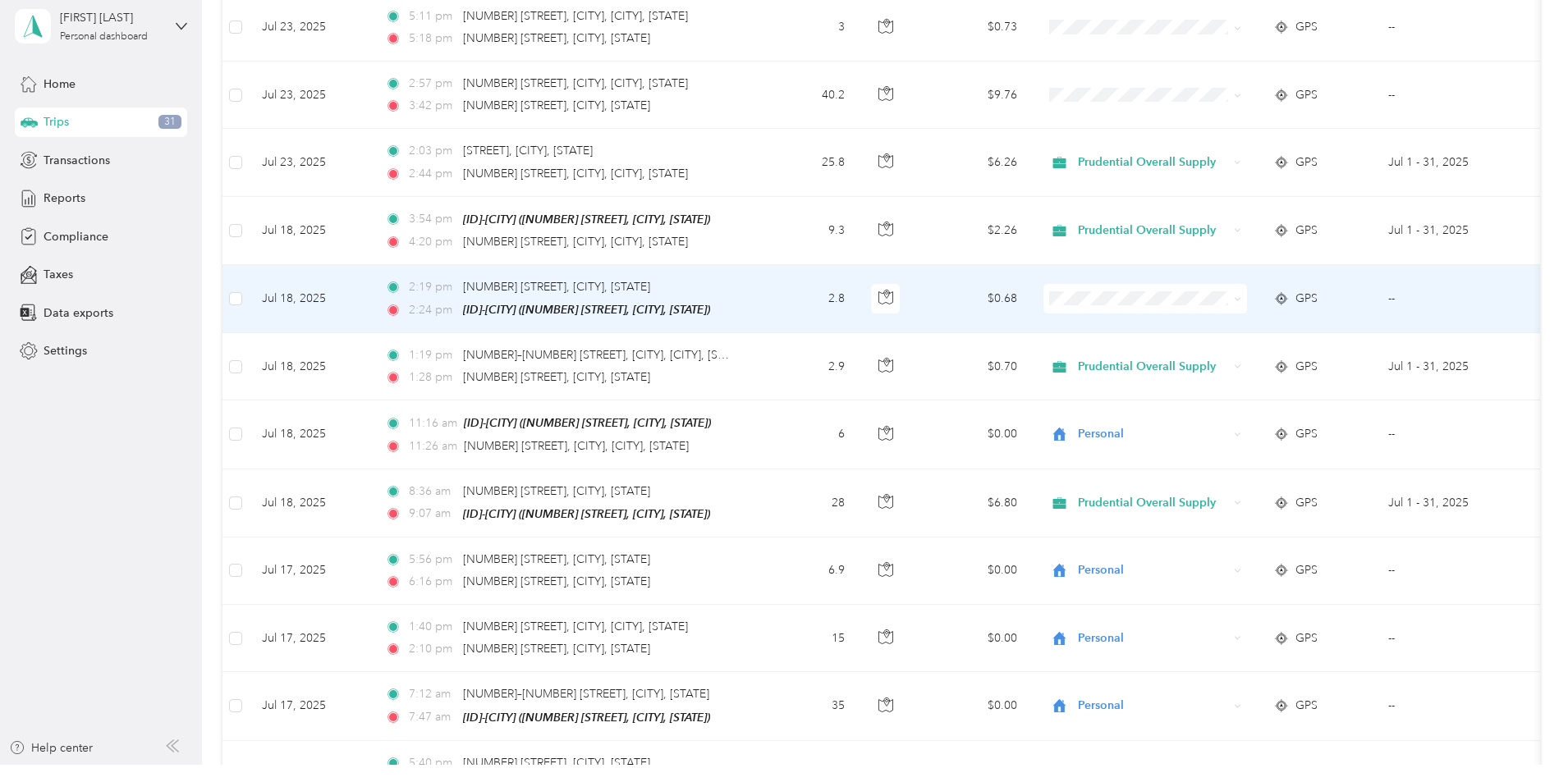 click 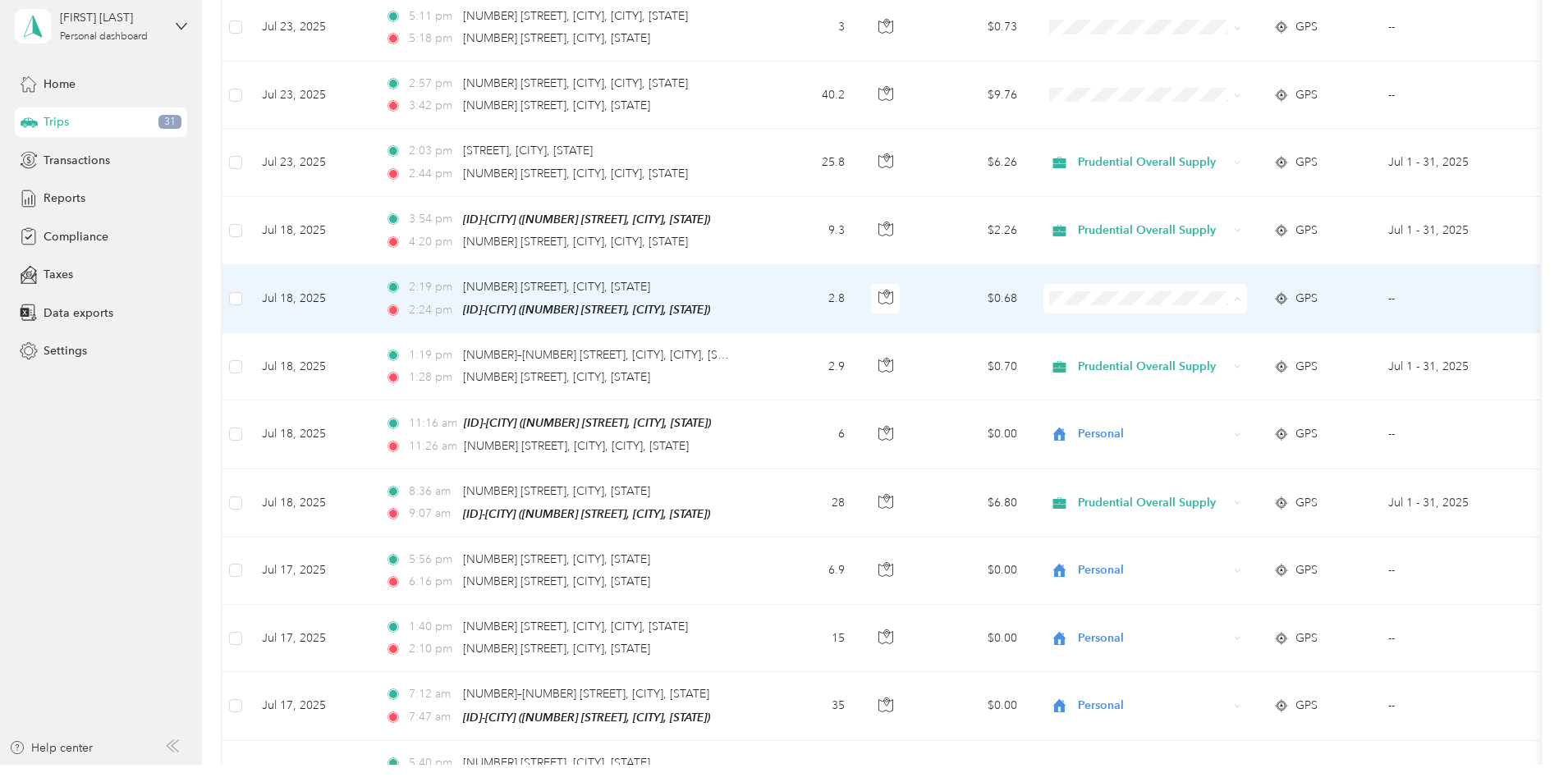 click on "Prudential Overall Supply" at bounding box center (1254, 325) 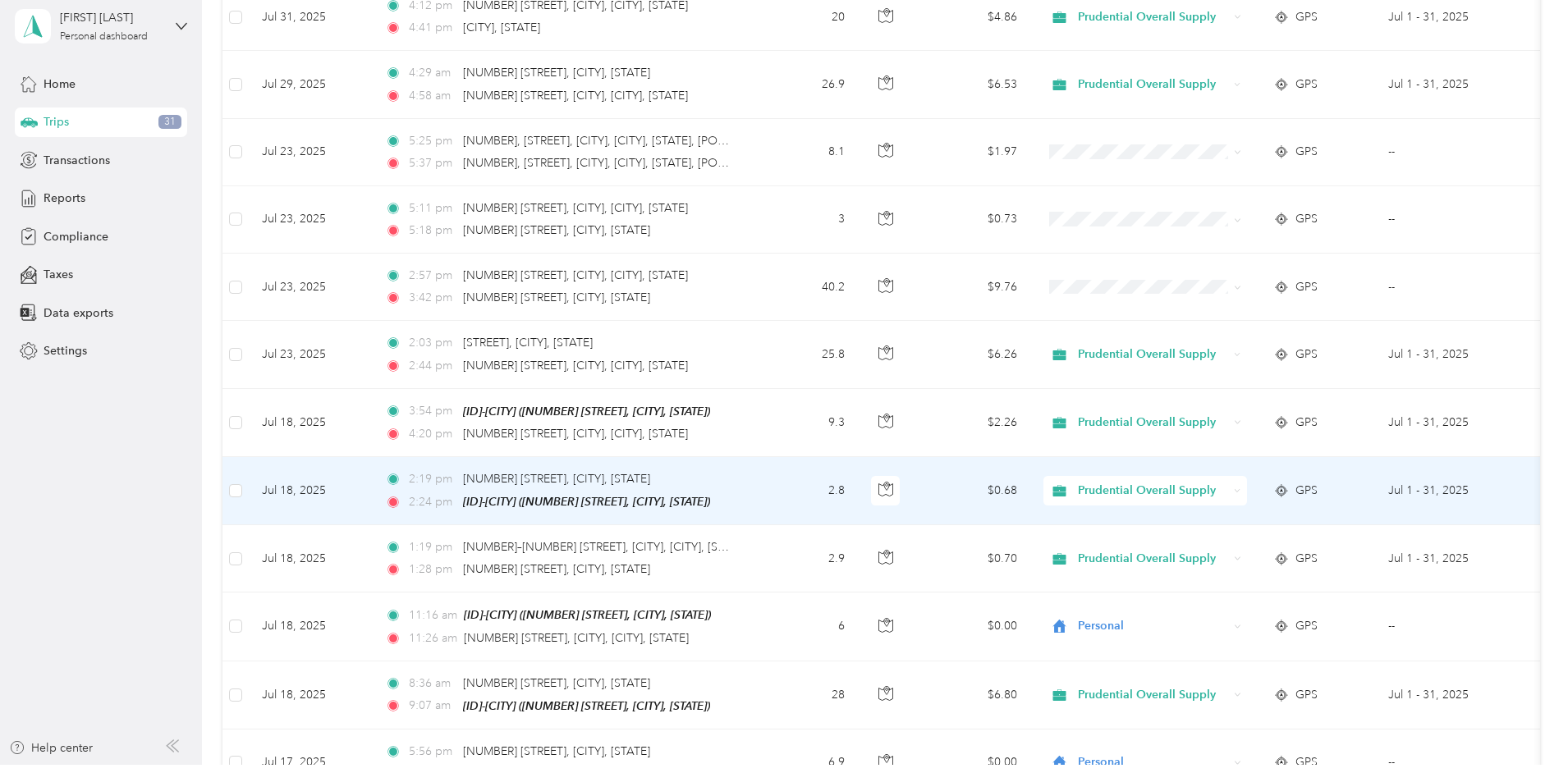 scroll, scrollTop: 494, scrollLeft: 0, axis: vertical 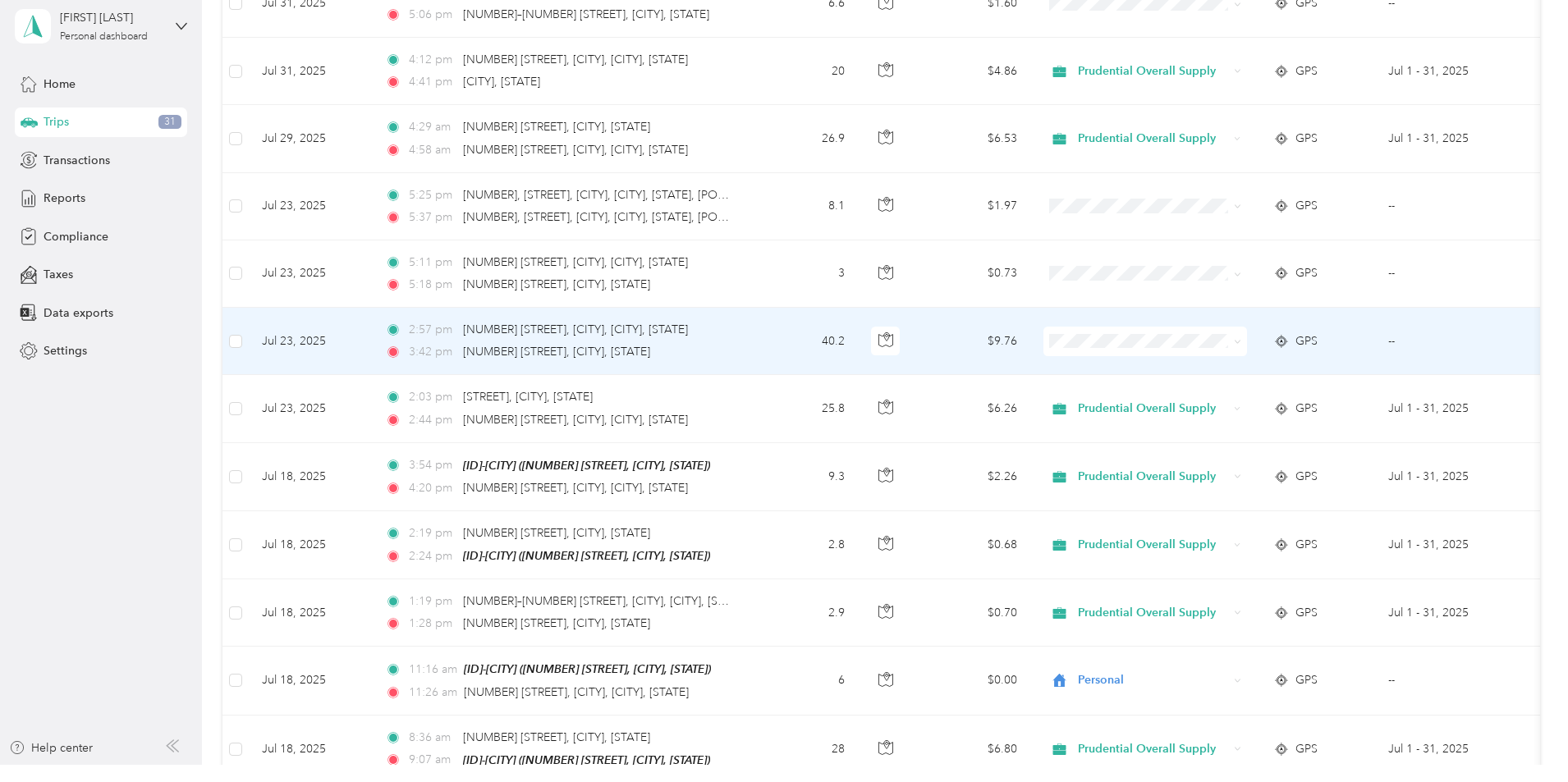 click at bounding box center (1237, 341) 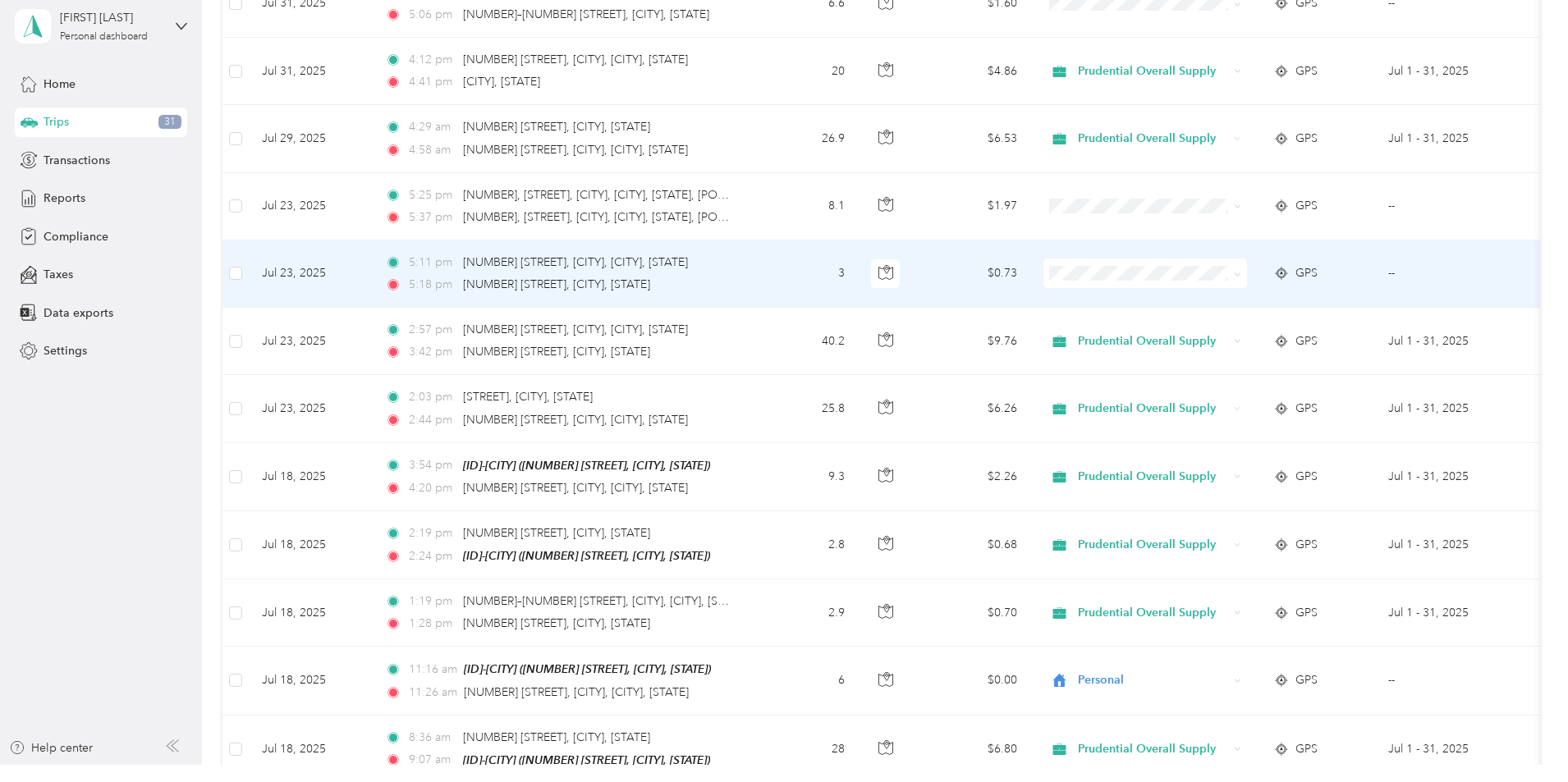 click 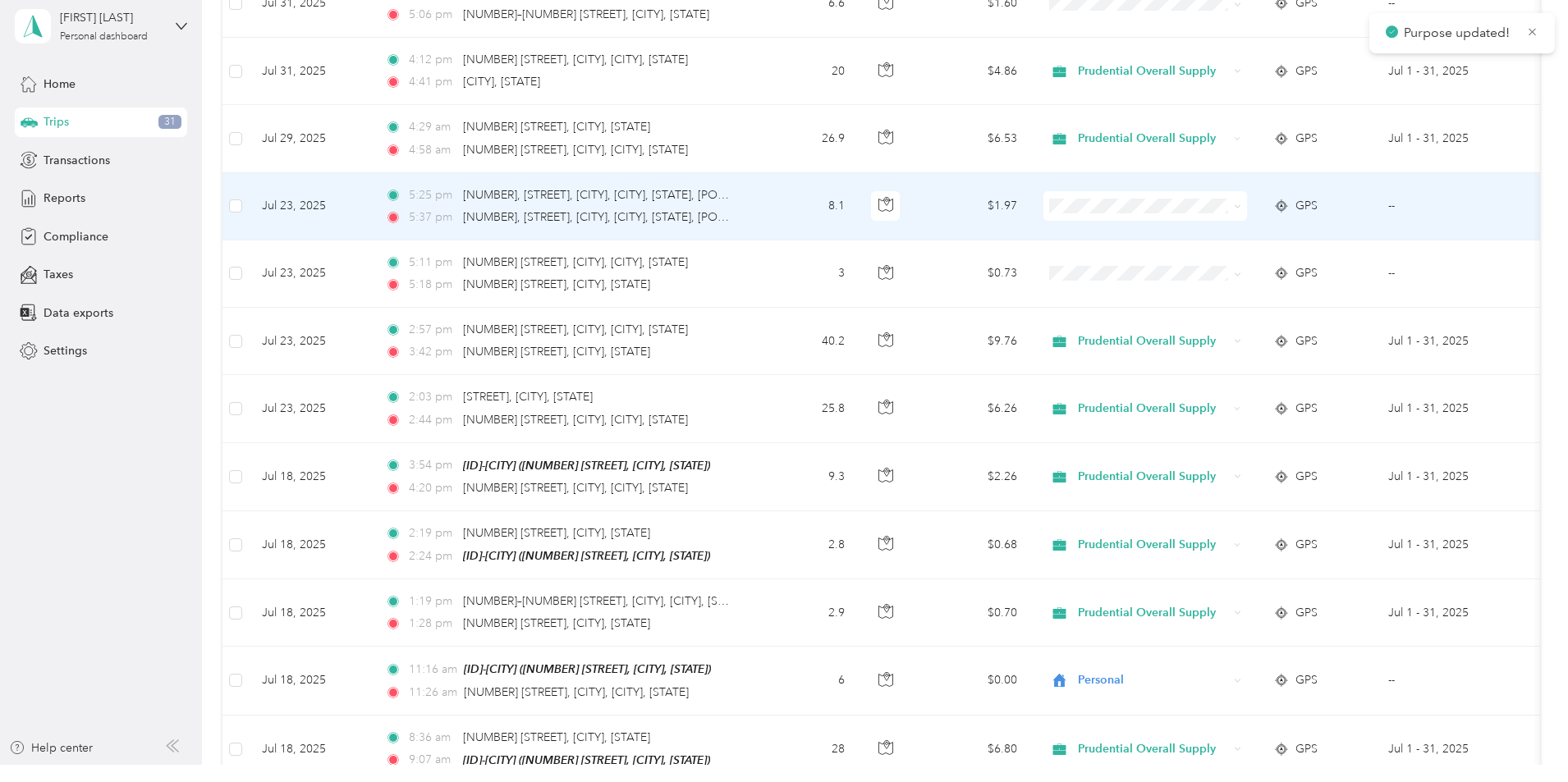 click at bounding box center [1145, 206] 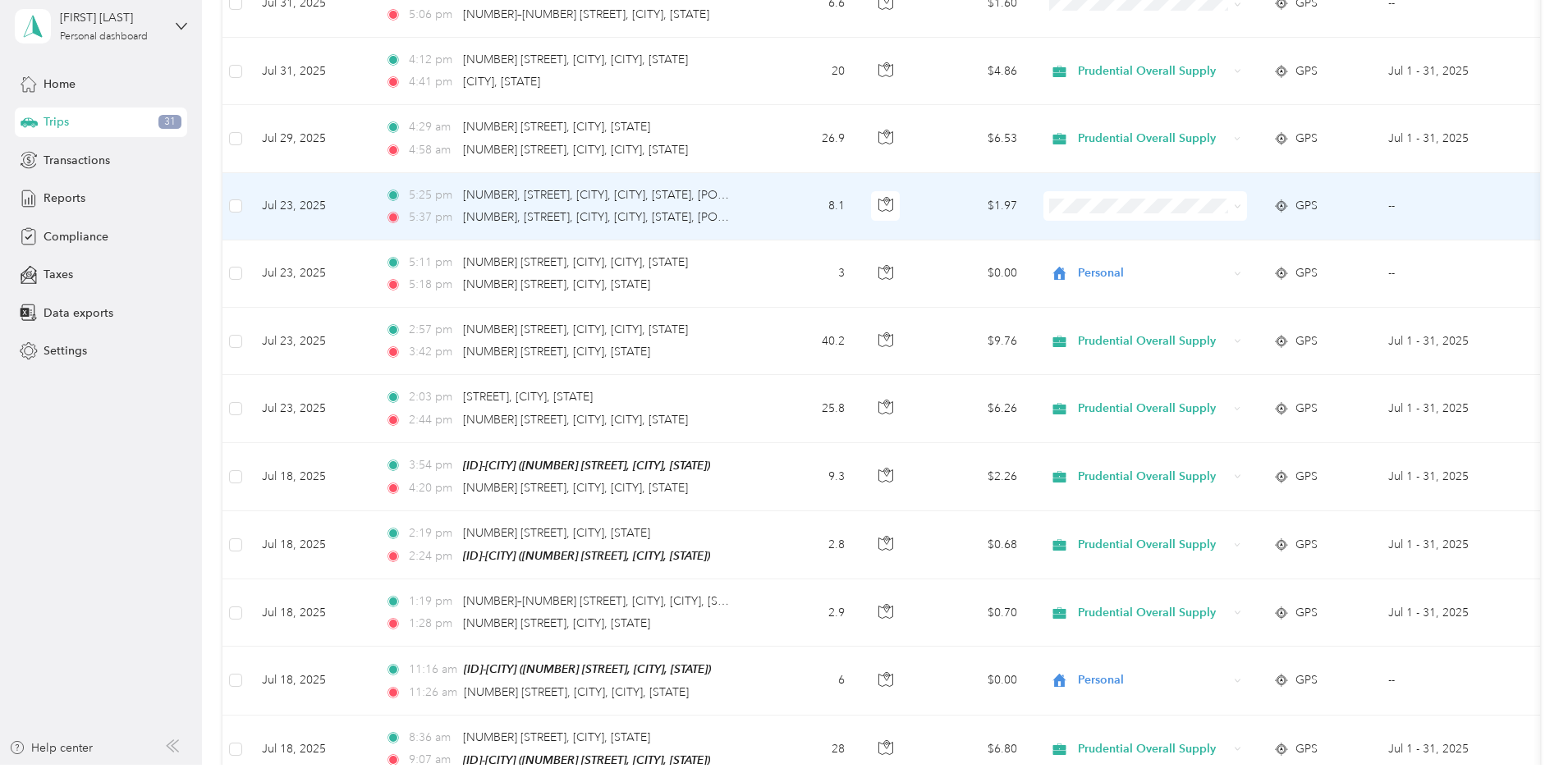 click 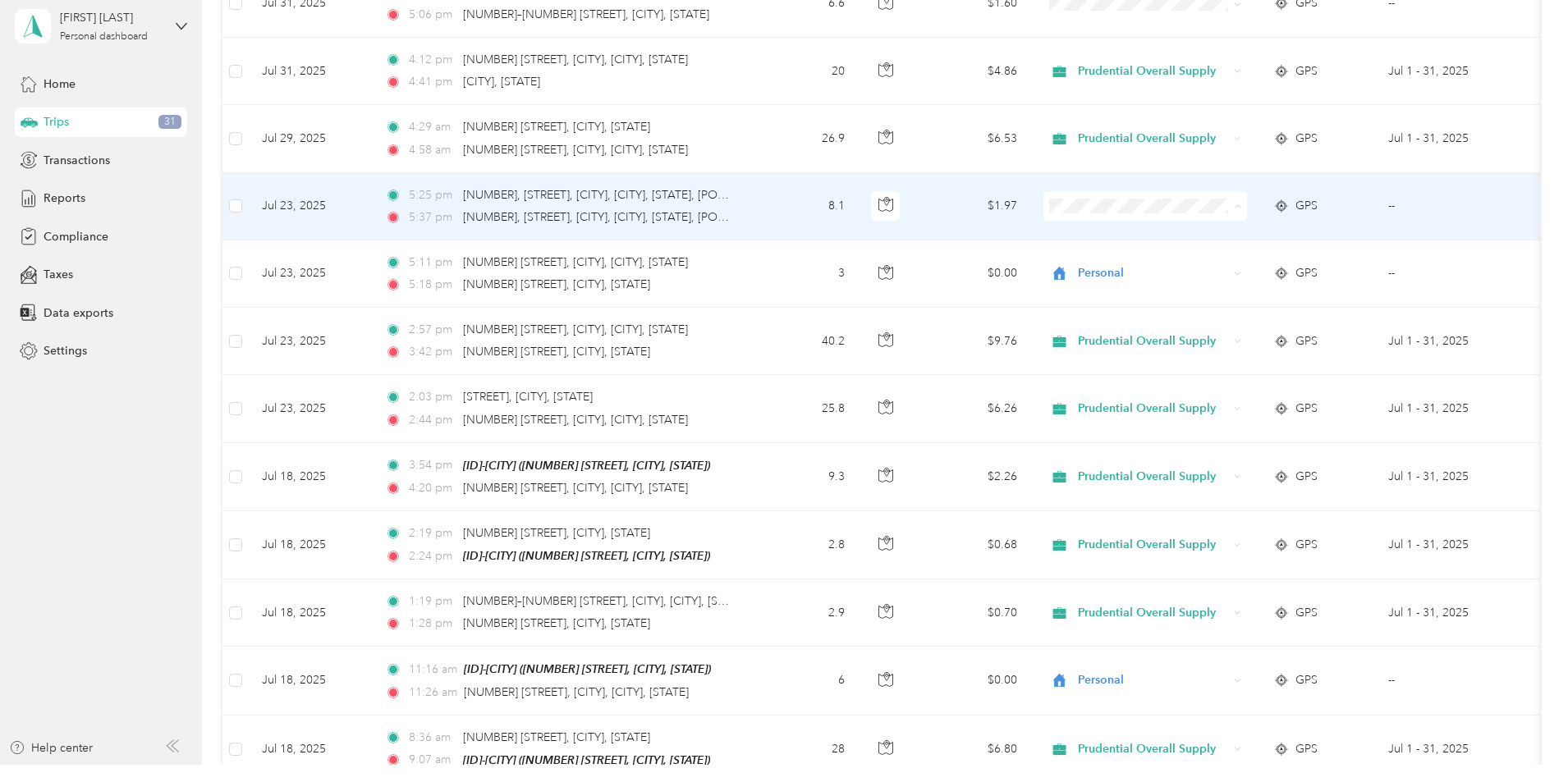 click on "Personal" at bounding box center (1269, 263) 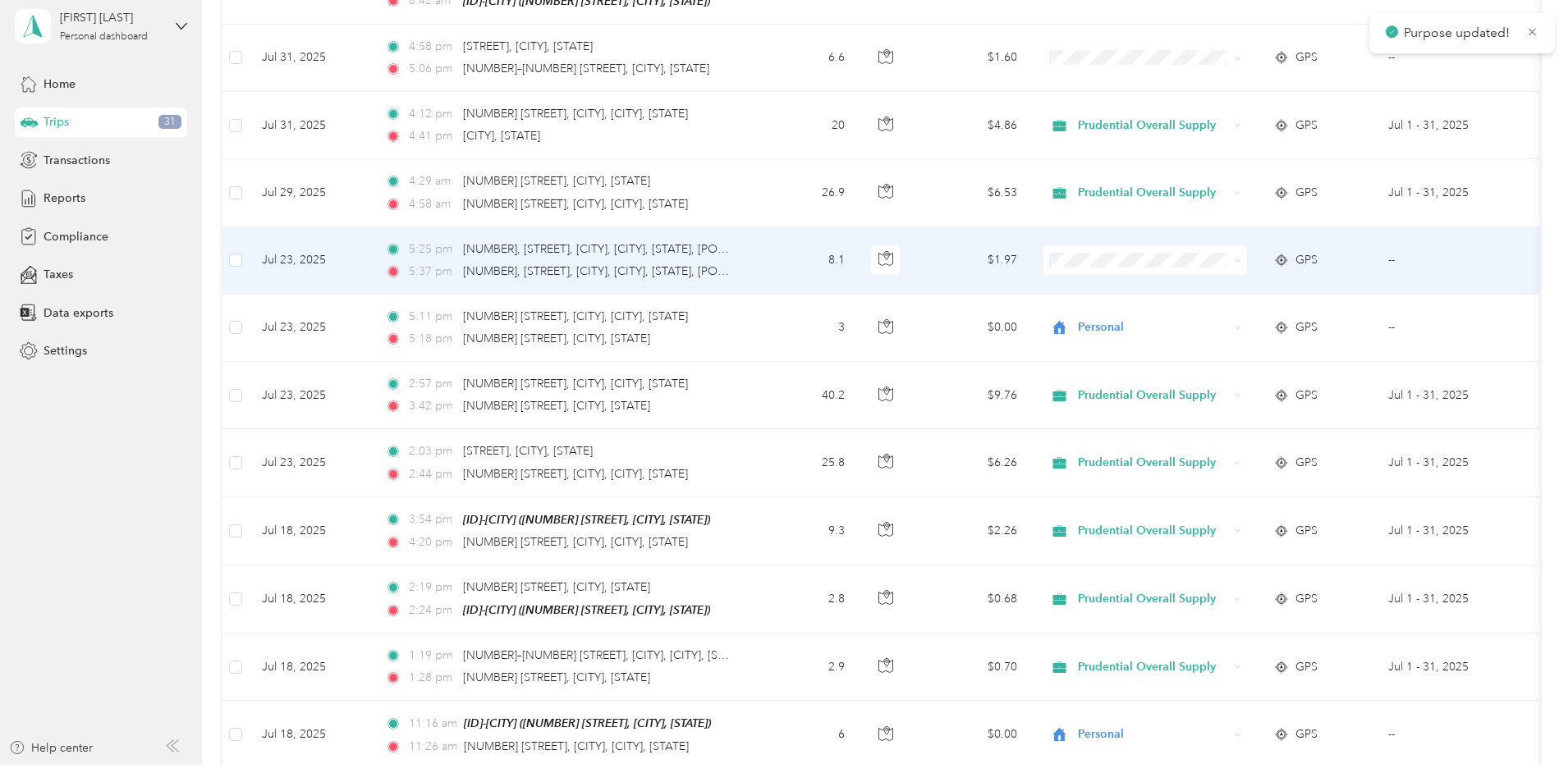 scroll, scrollTop: 330, scrollLeft: 0, axis: vertical 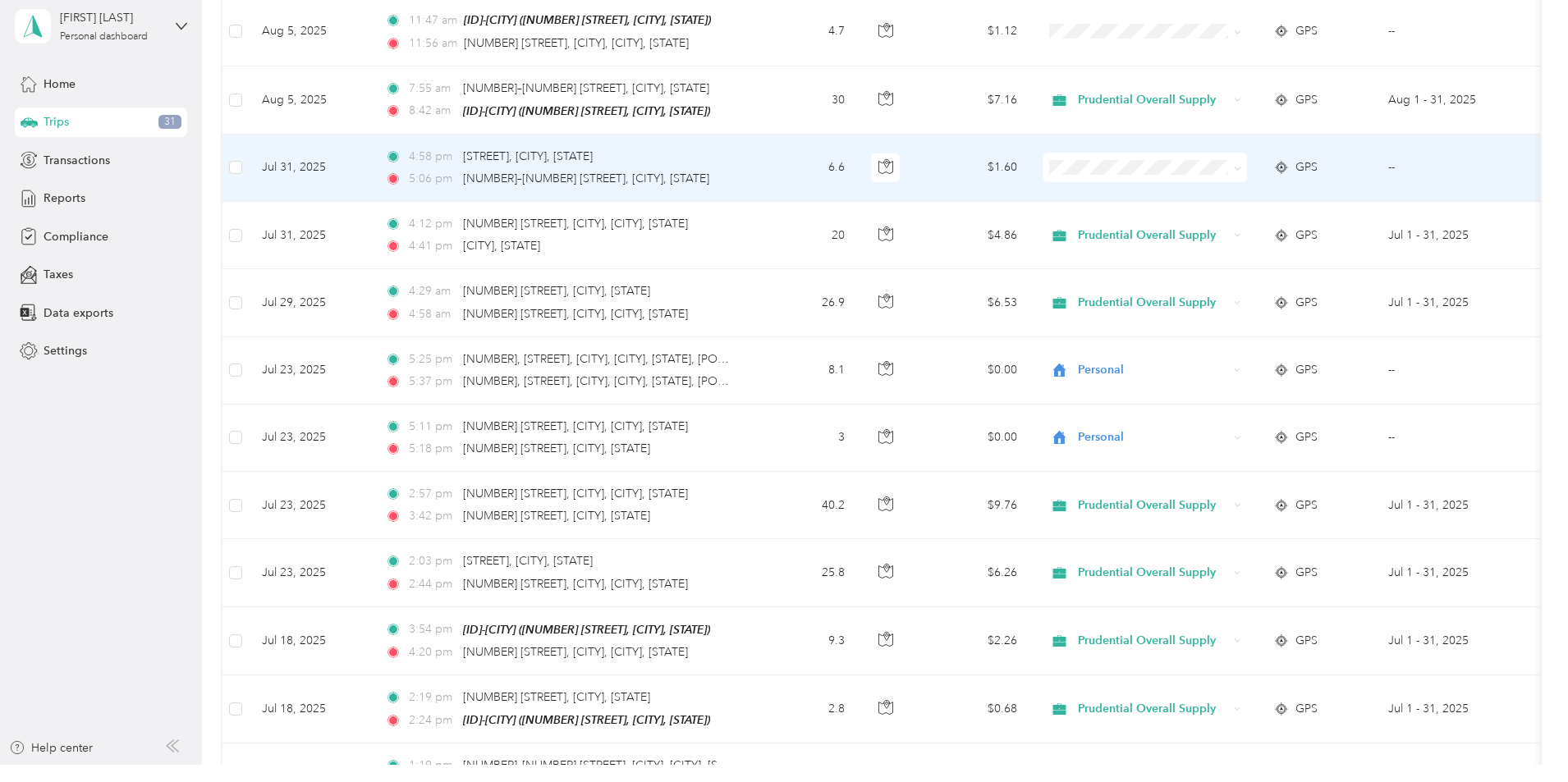 click at bounding box center (1235, 167) 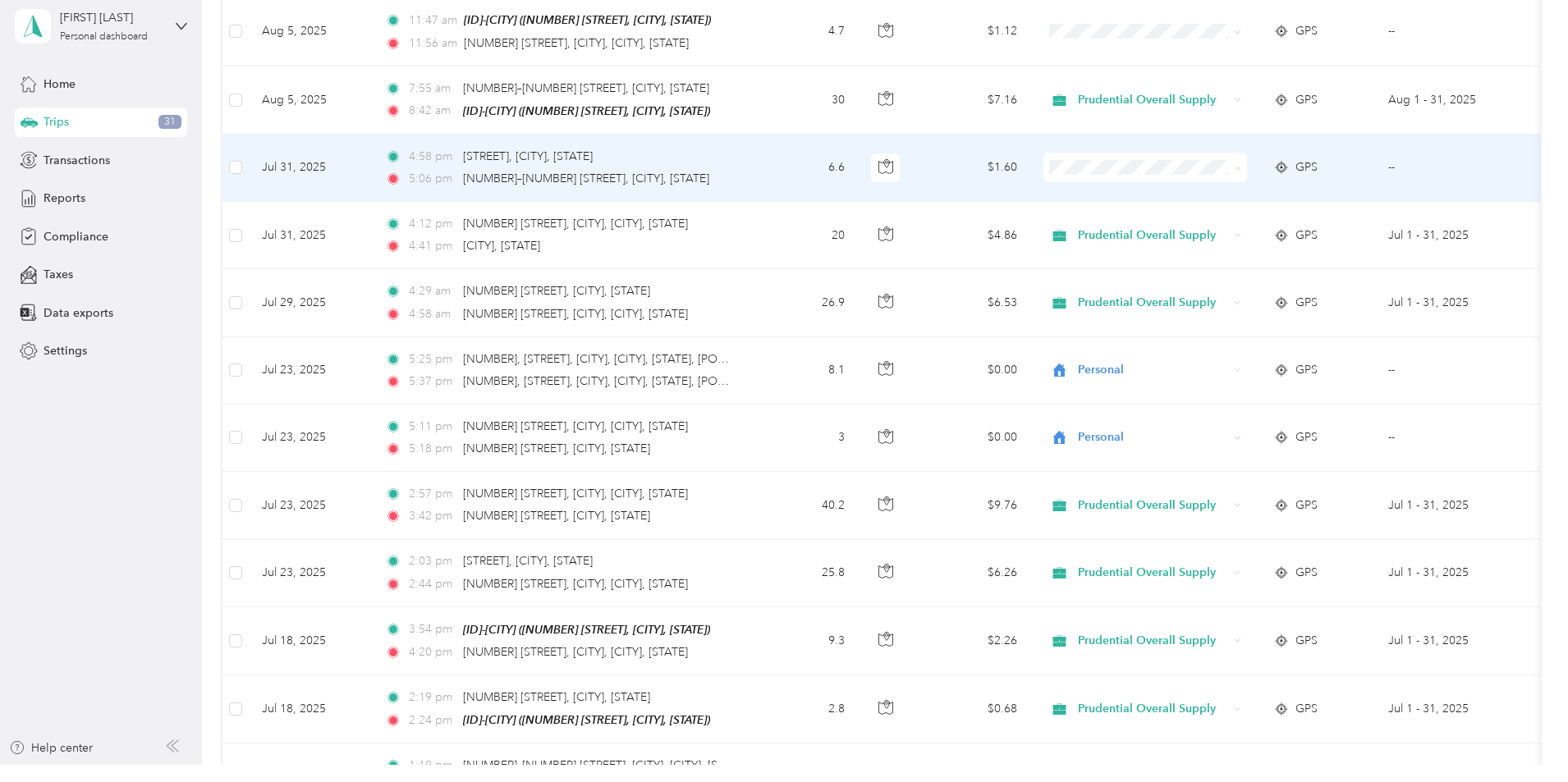 click on "Personal" at bounding box center [1269, 224] 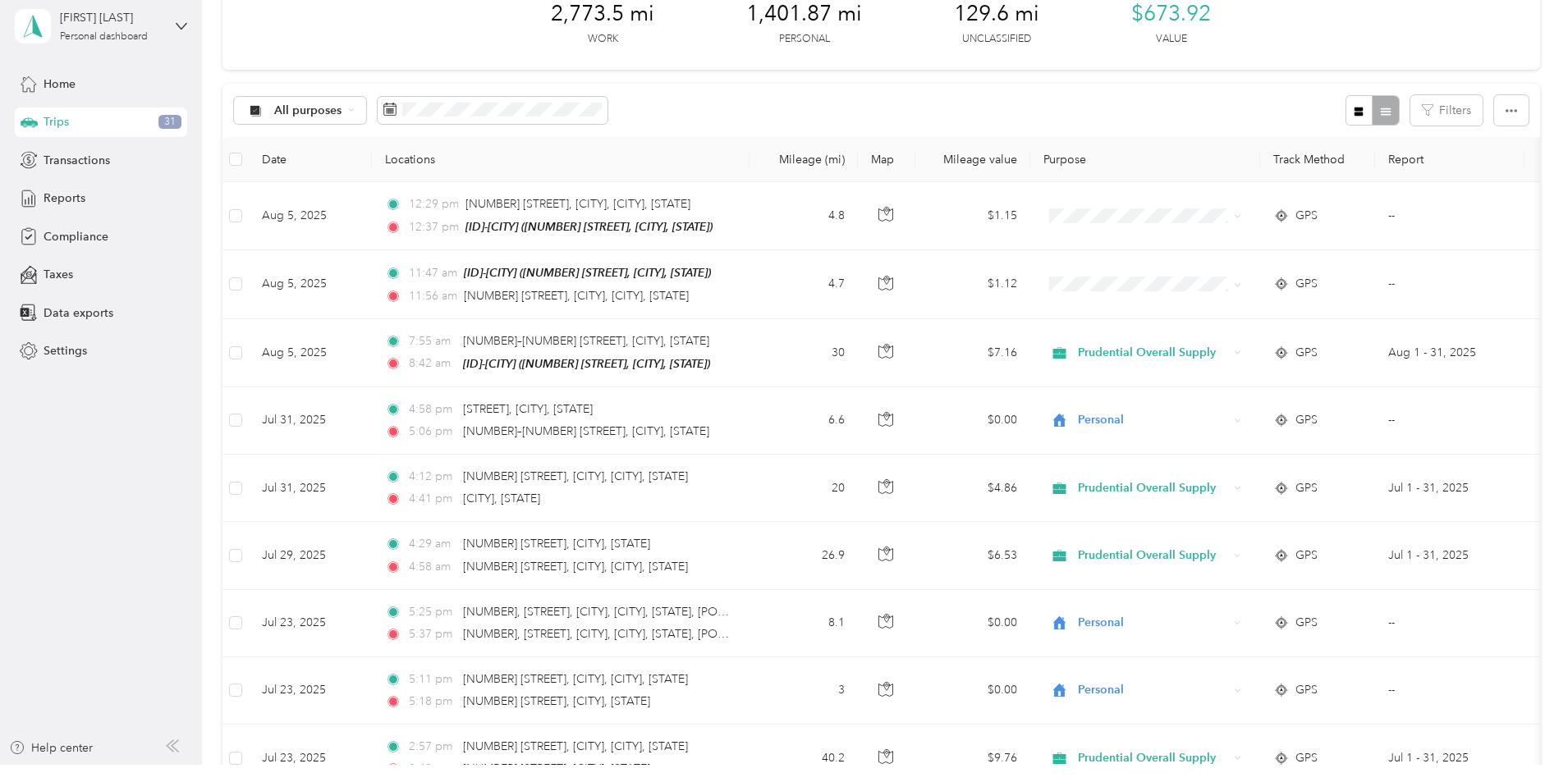 scroll, scrollTop: 0, scrollLeft: 0, axis: both 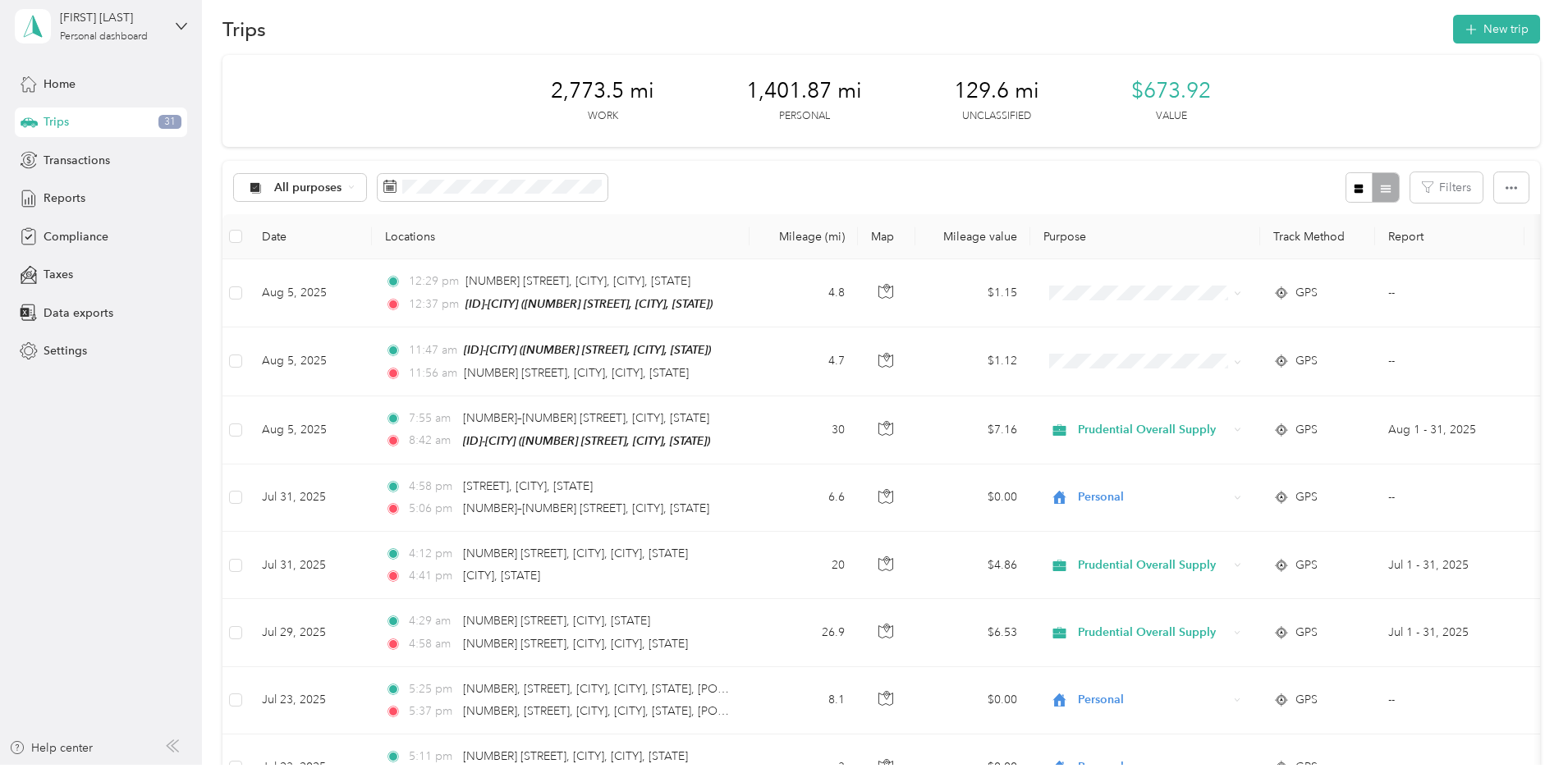 click on "Trips" at bounding box center [56, 121] 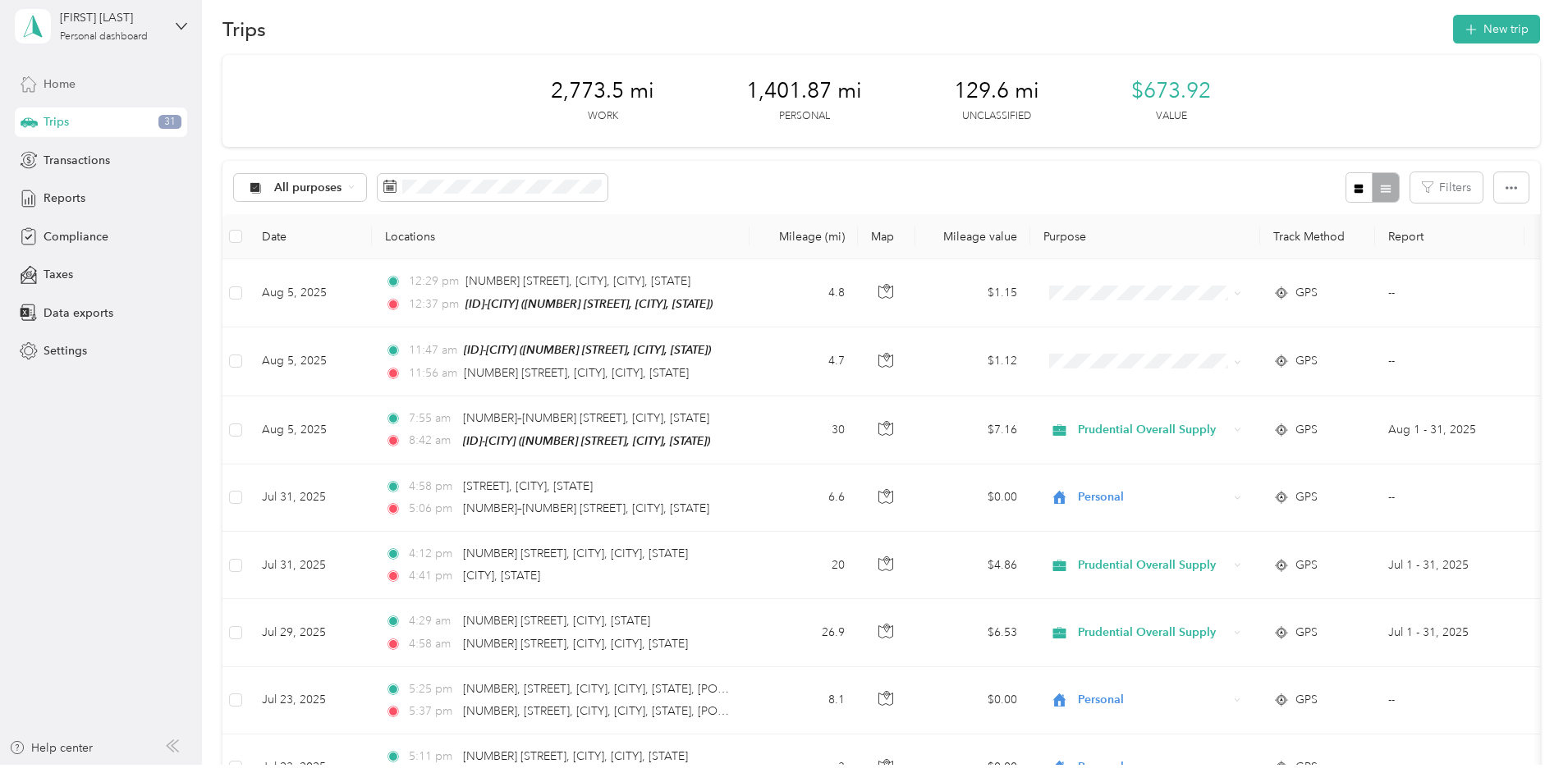 click on "Home" at bounding box center [59, 84] 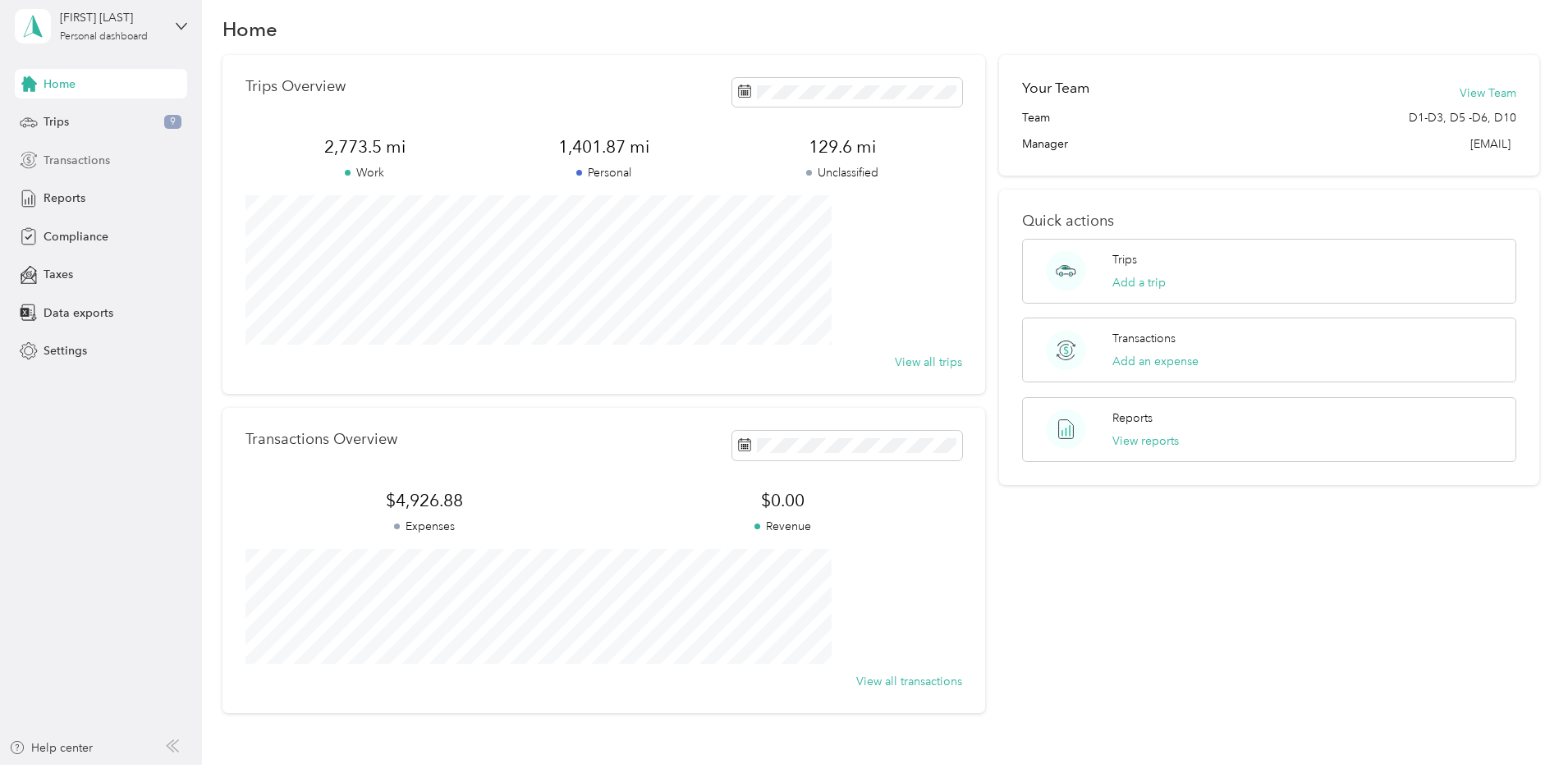click on "Transactions" at bounding box center [76, 160] 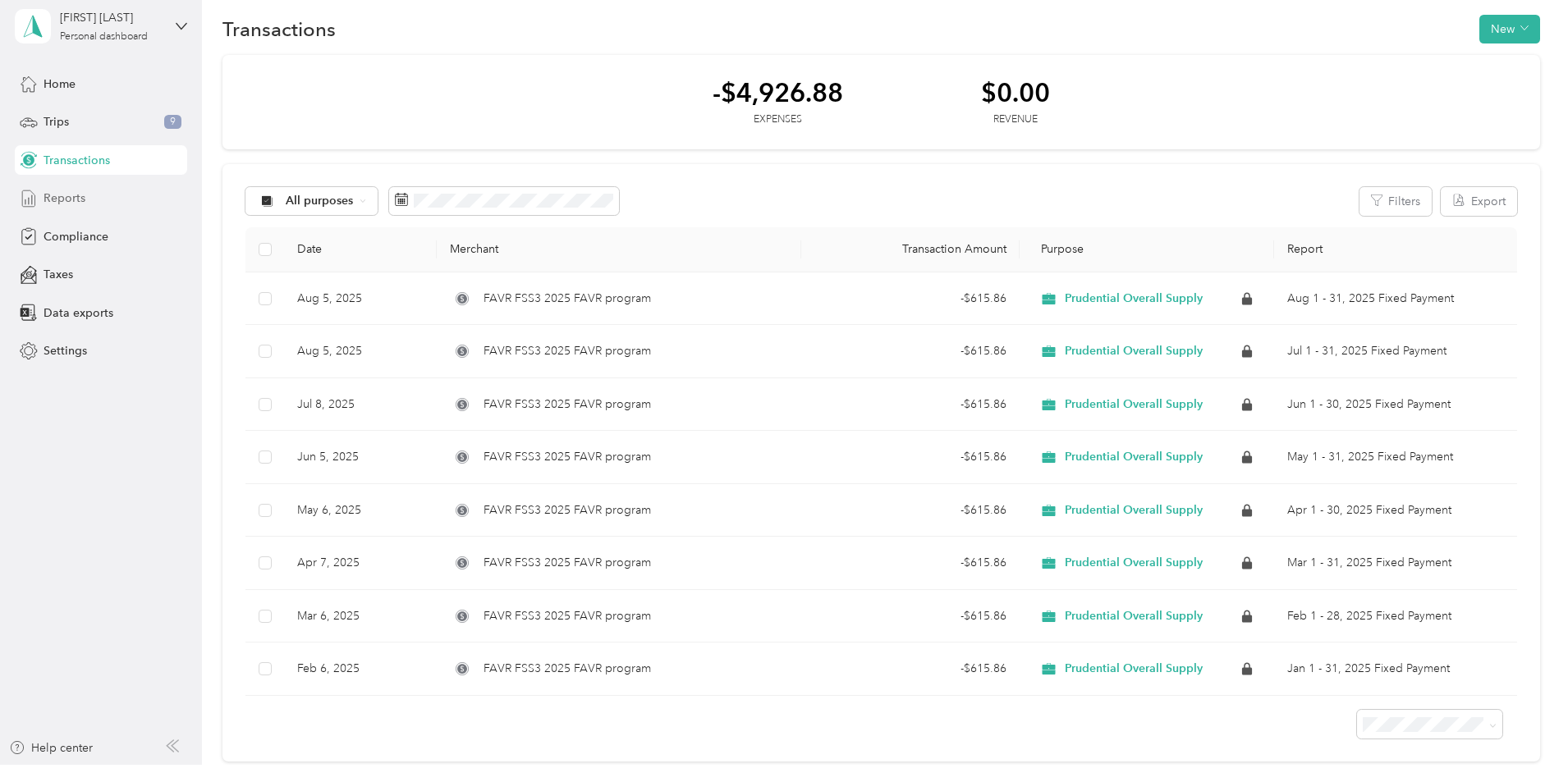 click on "Reports" at bounding box center (64, 198) 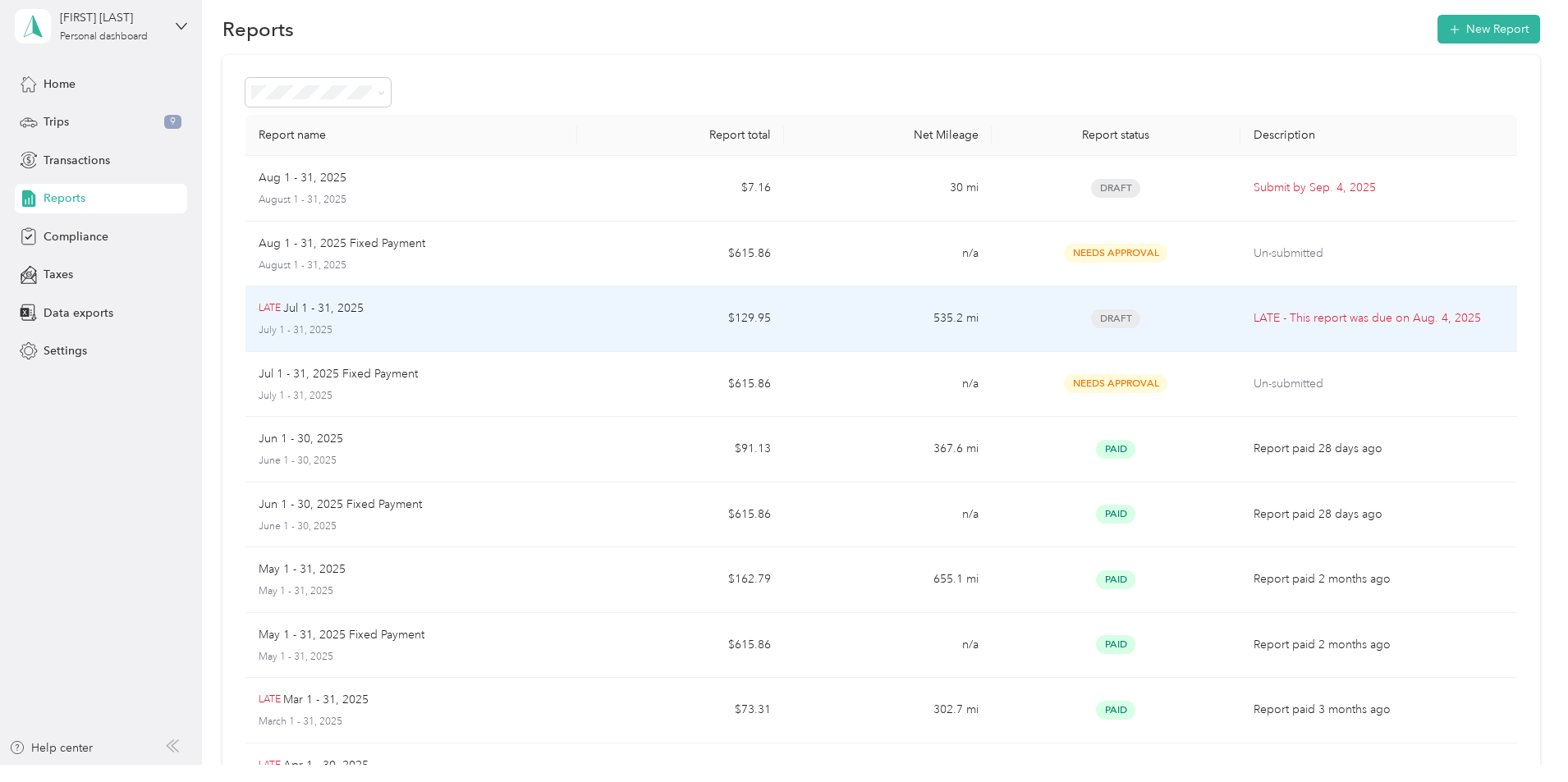 click on "LATE - This report was due on   [DATE]" at bounding box center (1378, 318) 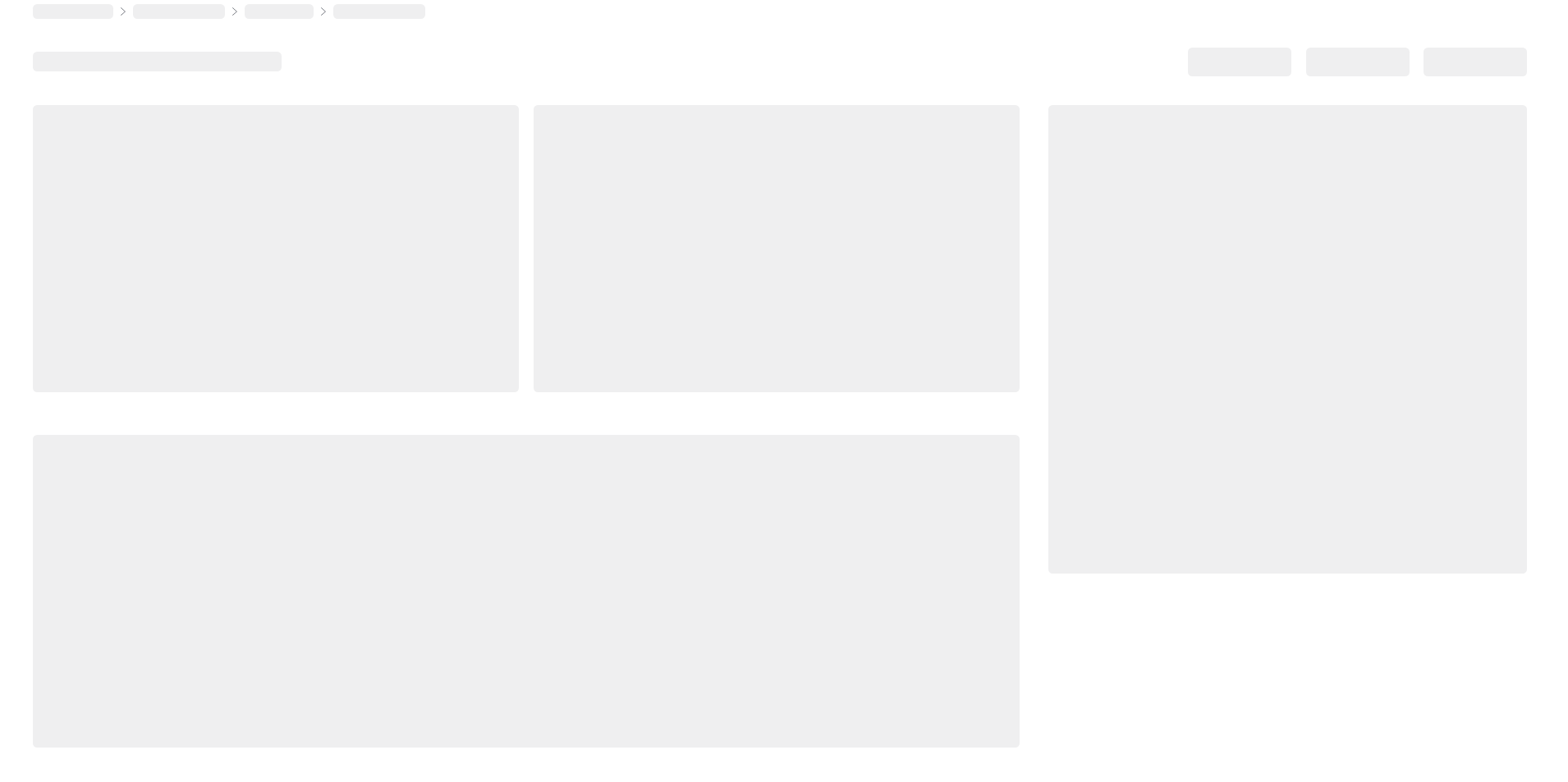 scroll, scrollTop: 0, scrollLeft: 0, axis: both 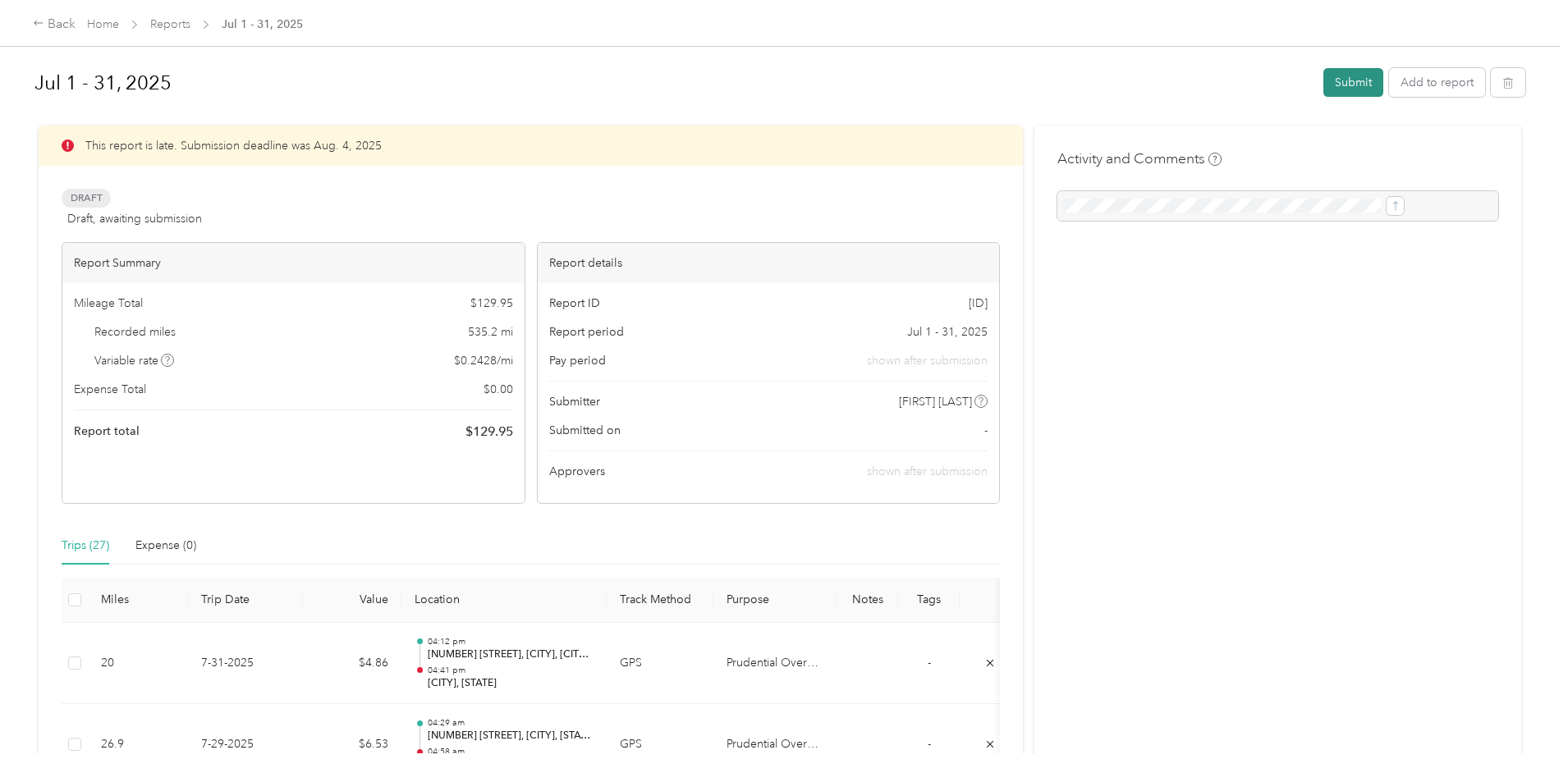click on "Submit" at bounding box center (1353, 82) 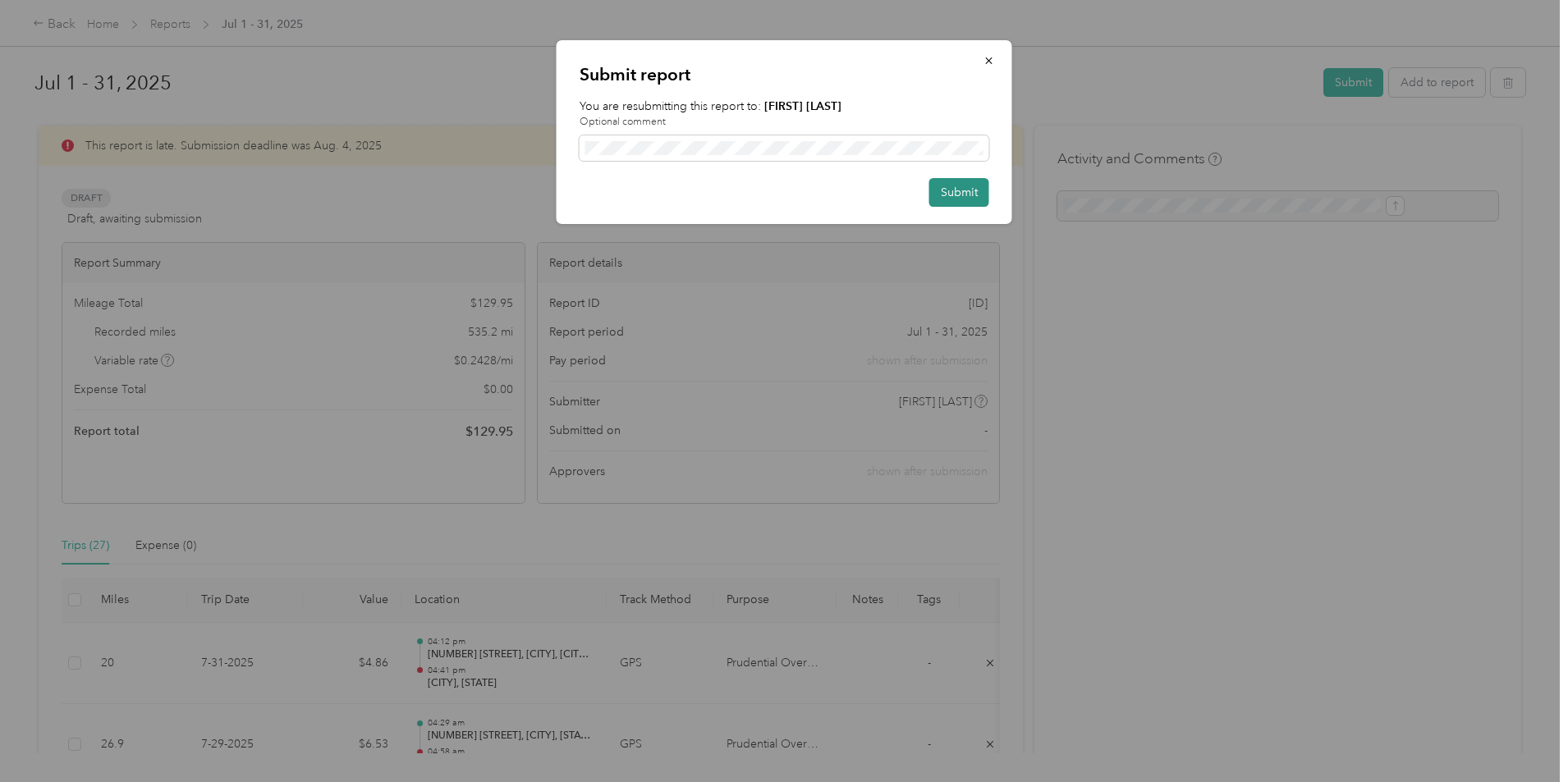 click on "Submit" at bounding box center (959, 192) 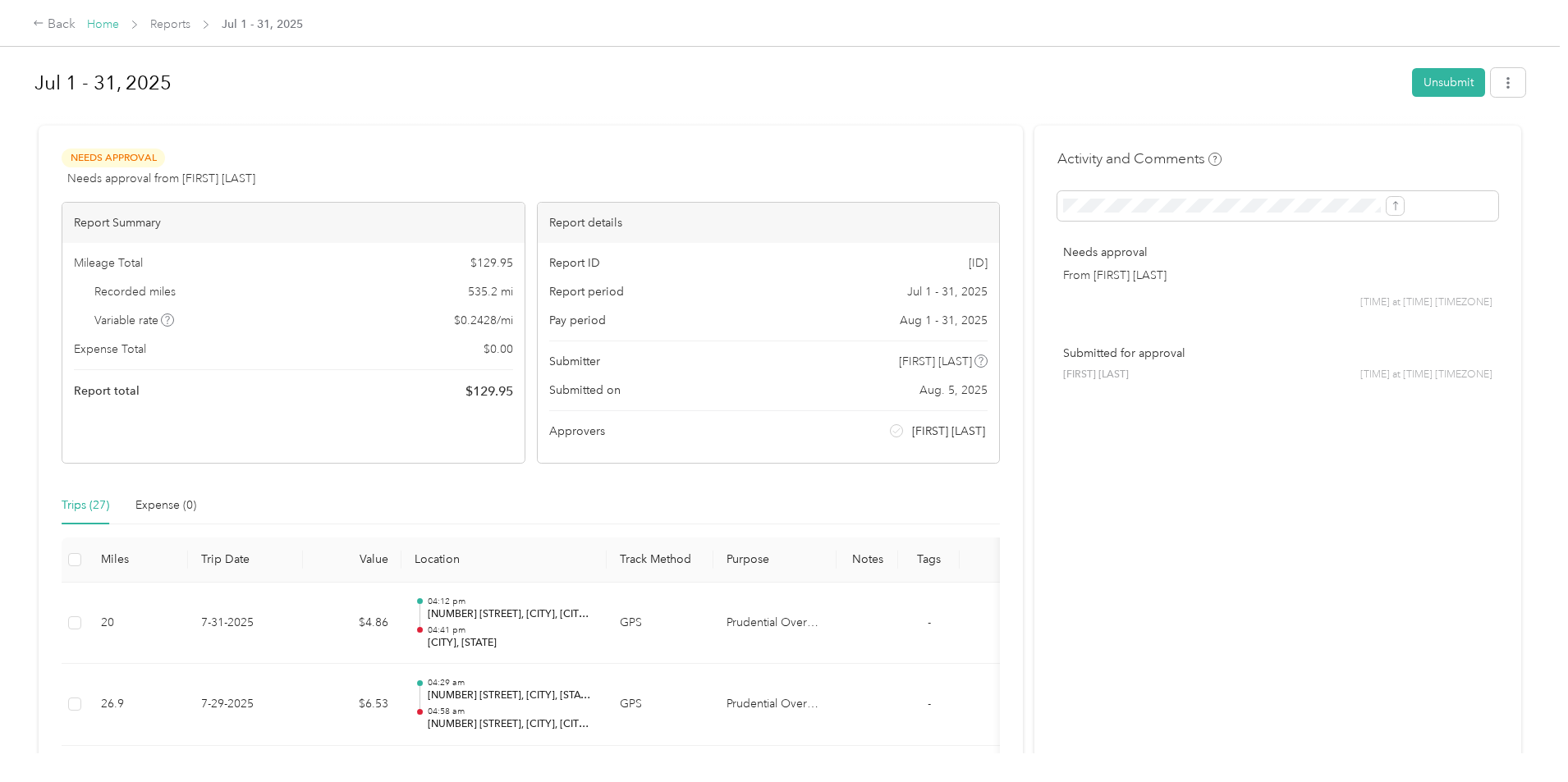 click on "Home" at bounding box center (103, 24) 